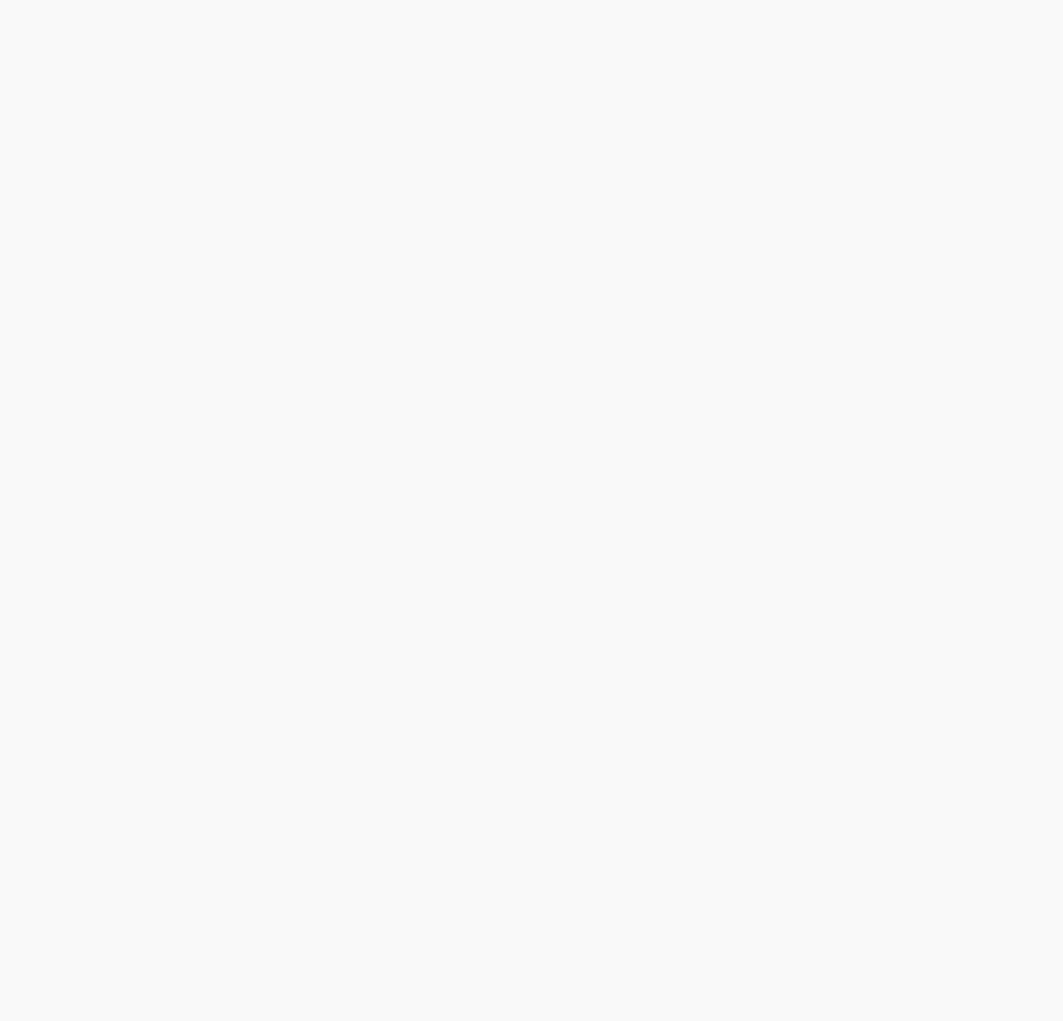 scroll, scrollTop: 0, scrollLeft: 0, axis: both 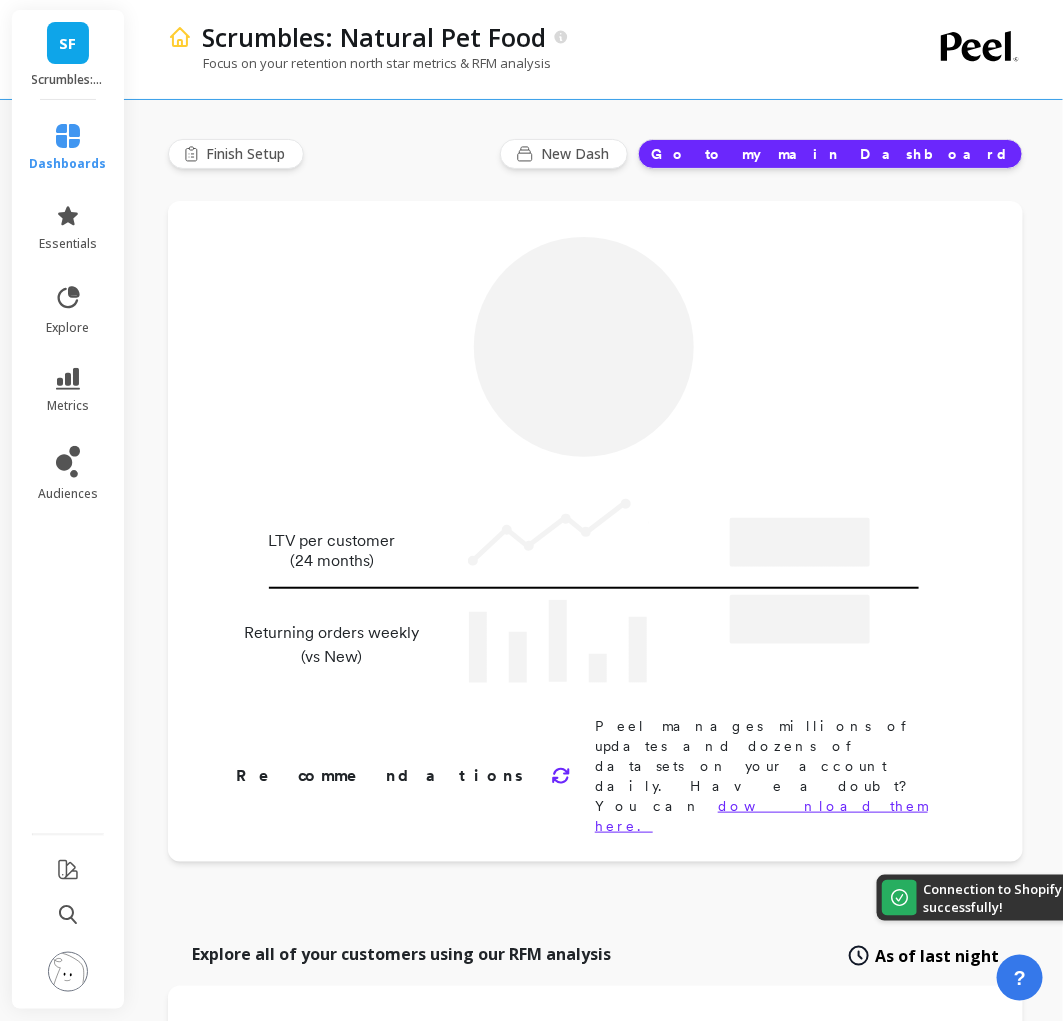 type on "Champions" 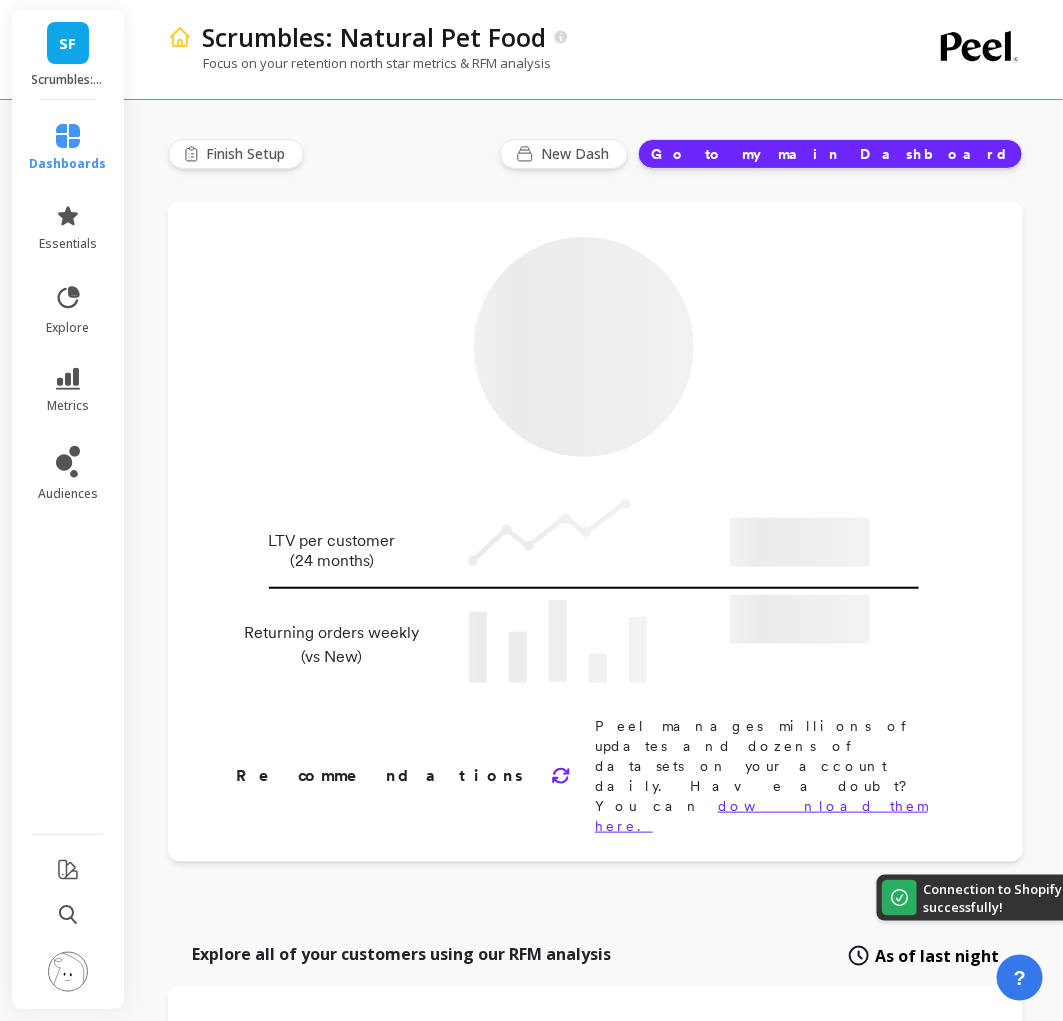 type on "8306" 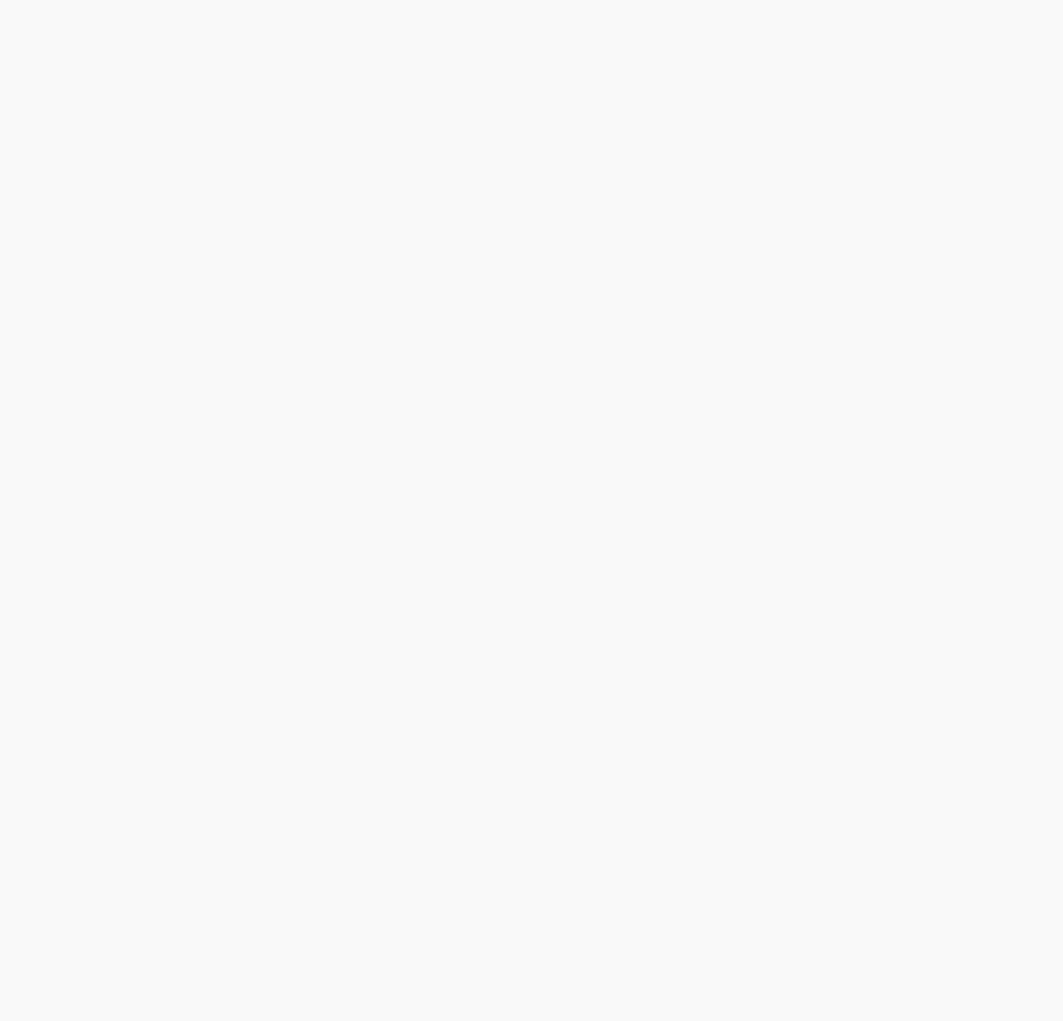 scroll, scrollTop: 0, scrollLeft: 0, axis: both 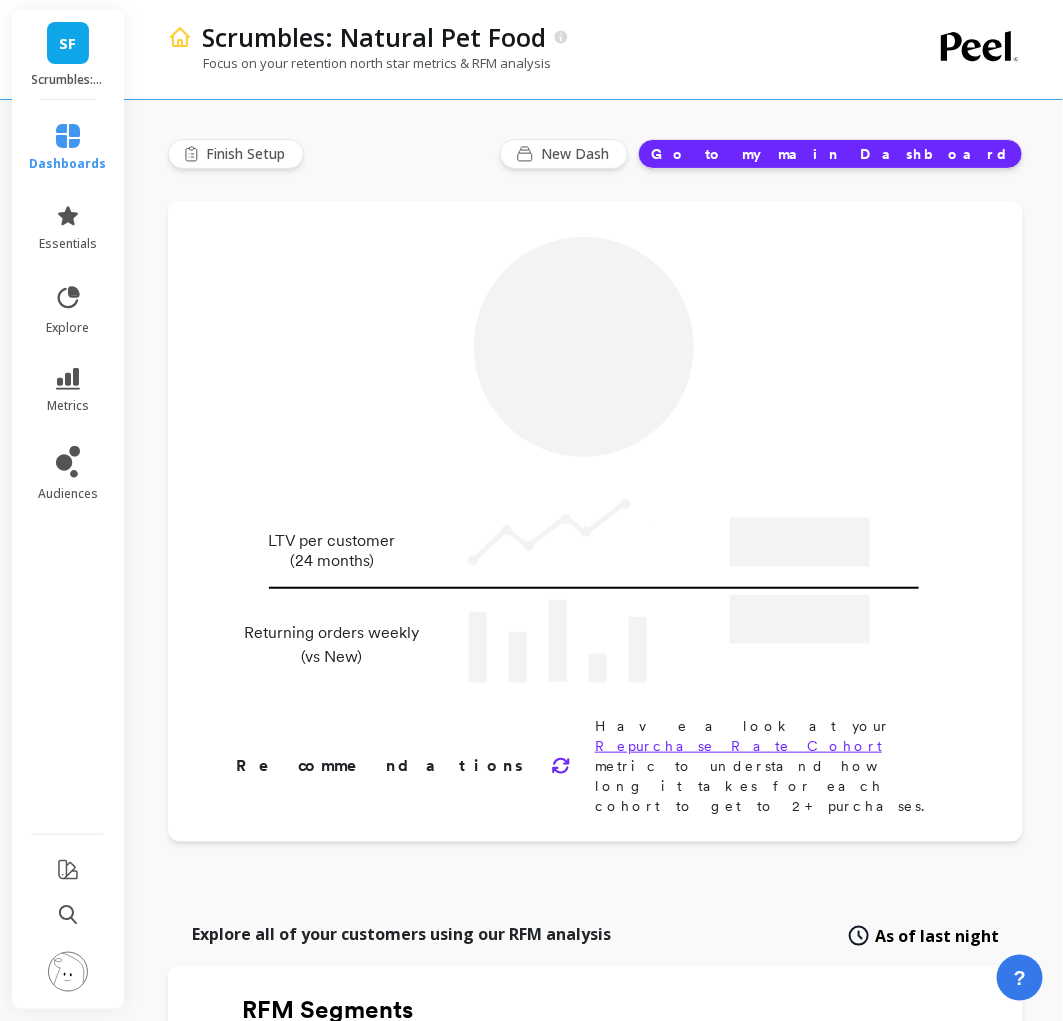 type on "Champions" 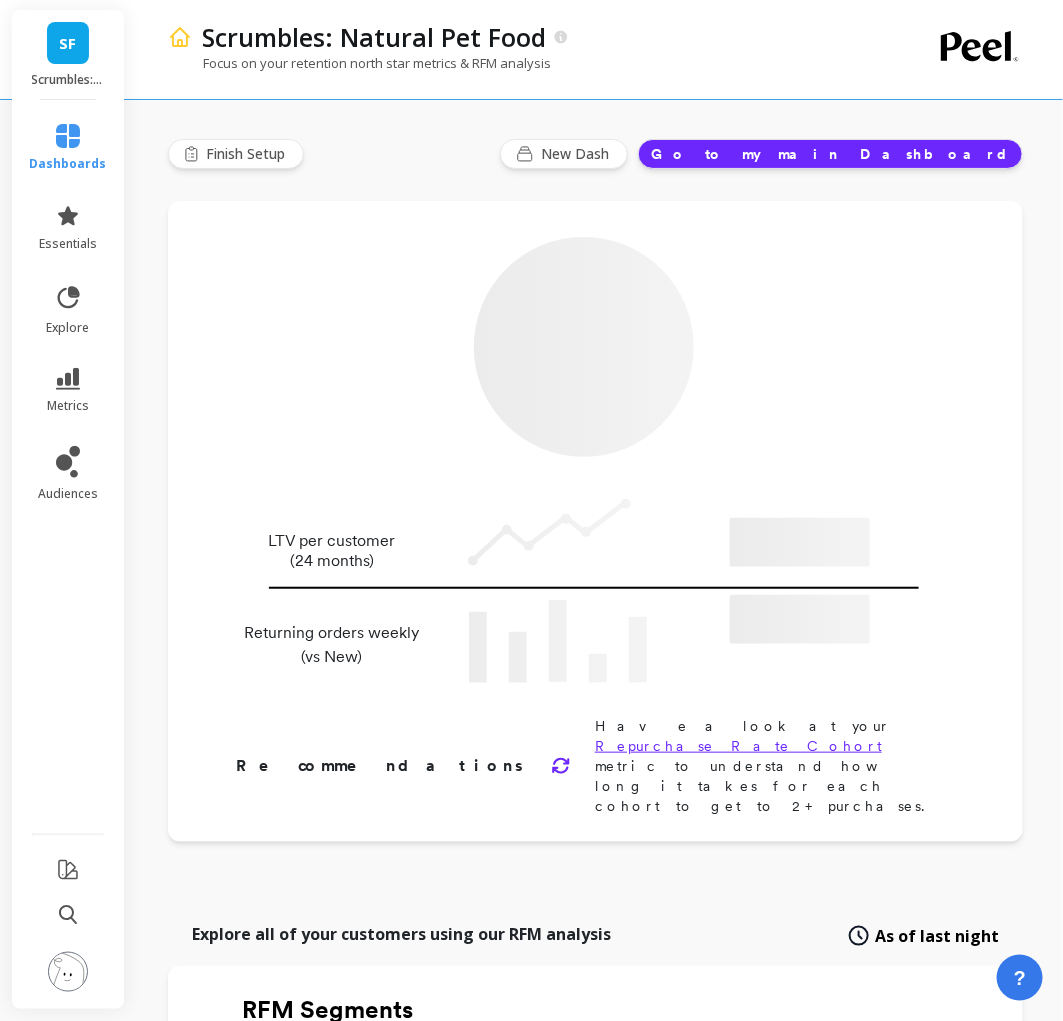 type on "8306" 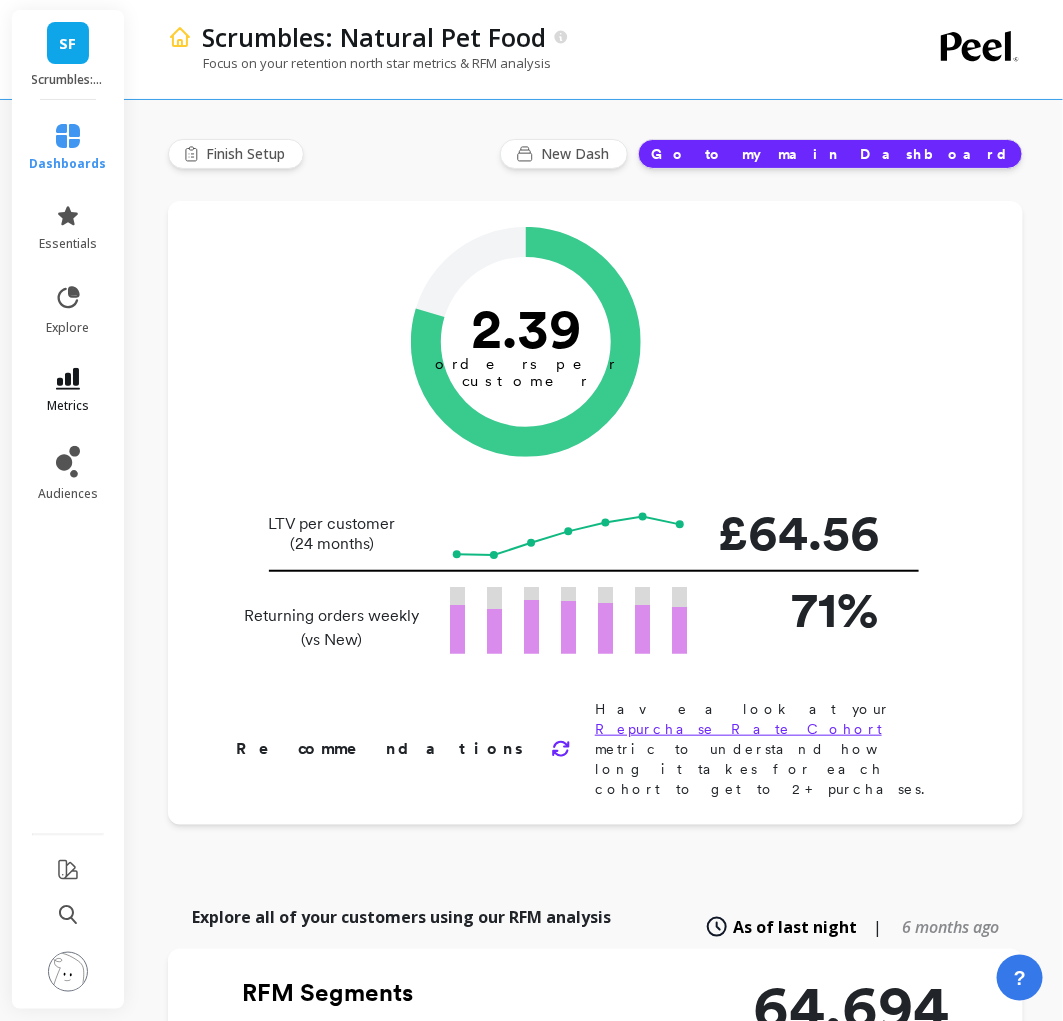 click on "metrics" at bounding box center [68, 391] 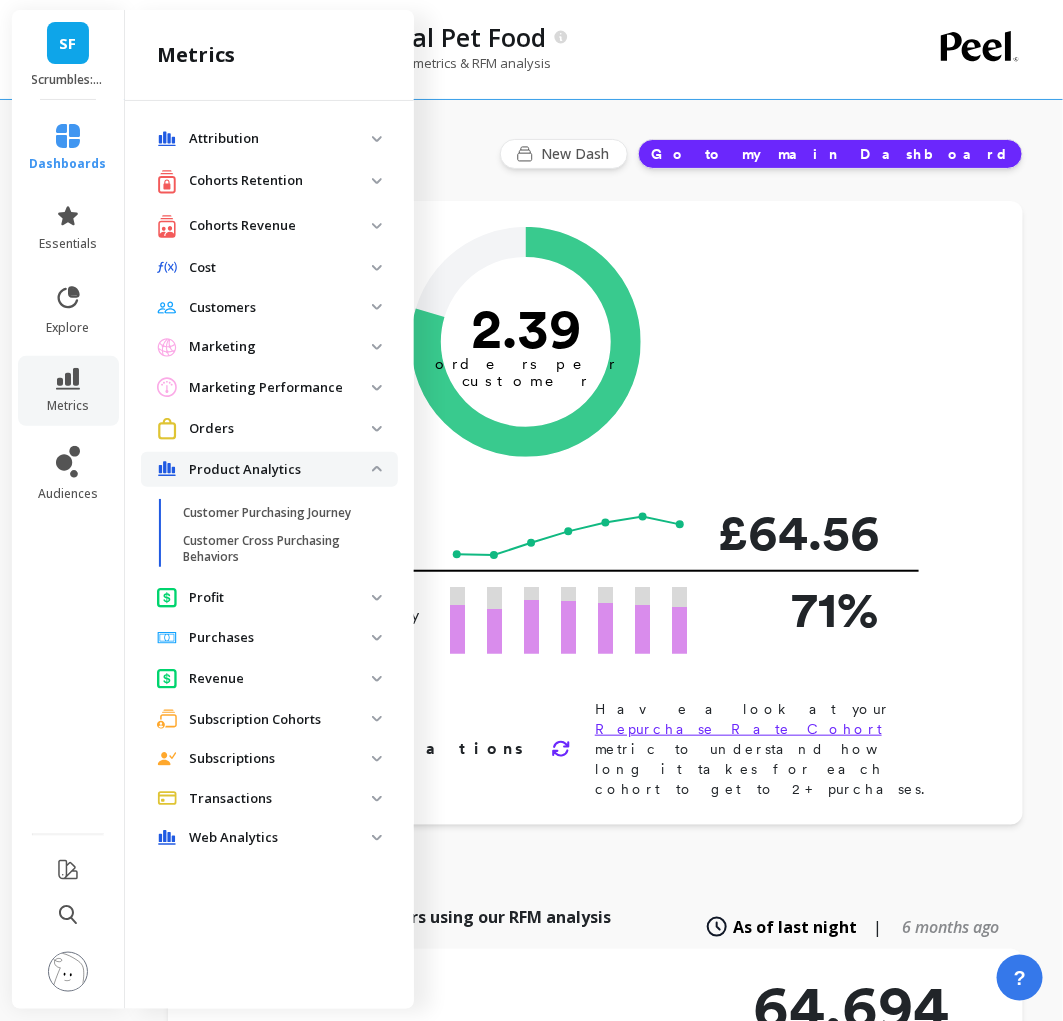 click on "Product Analytics" at bounding box center (269, 470) 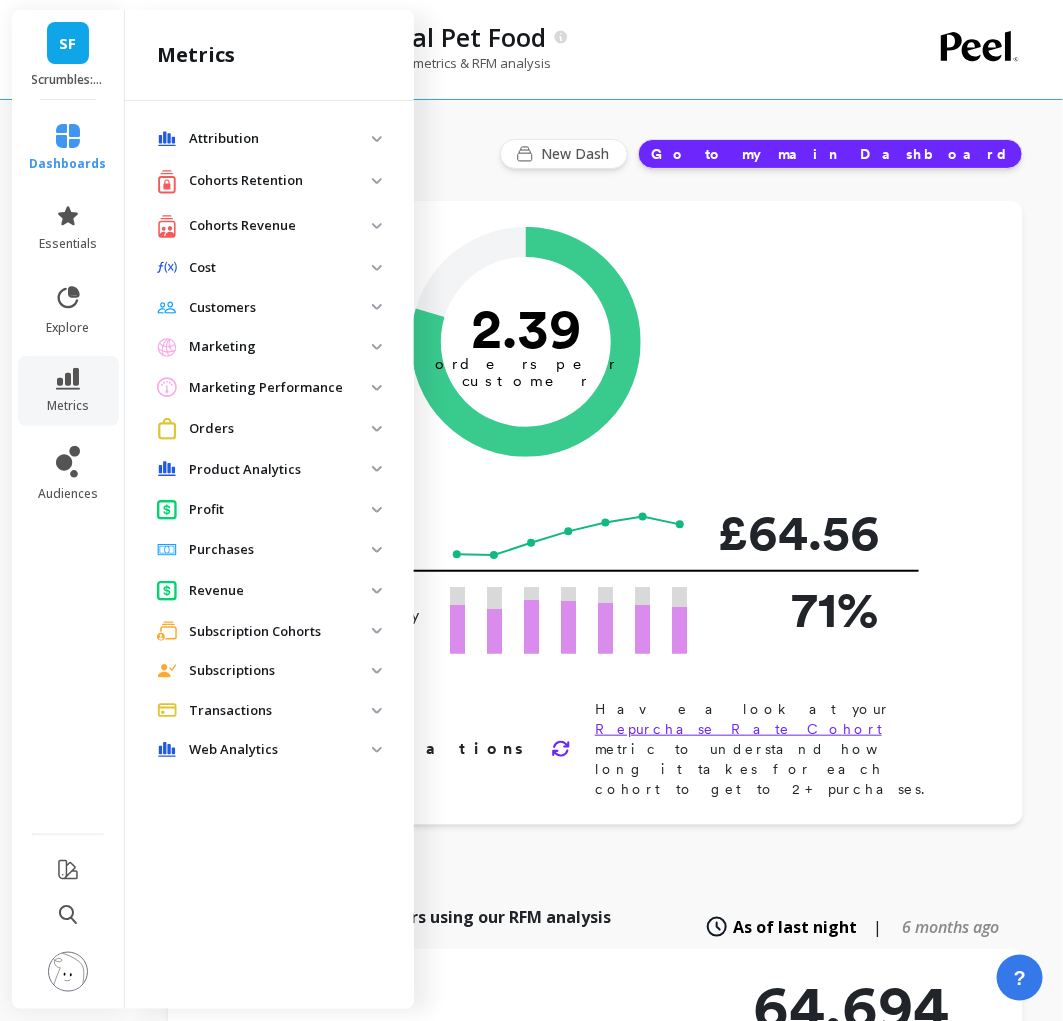 click on "Profit" at bounding box center (269, 509) 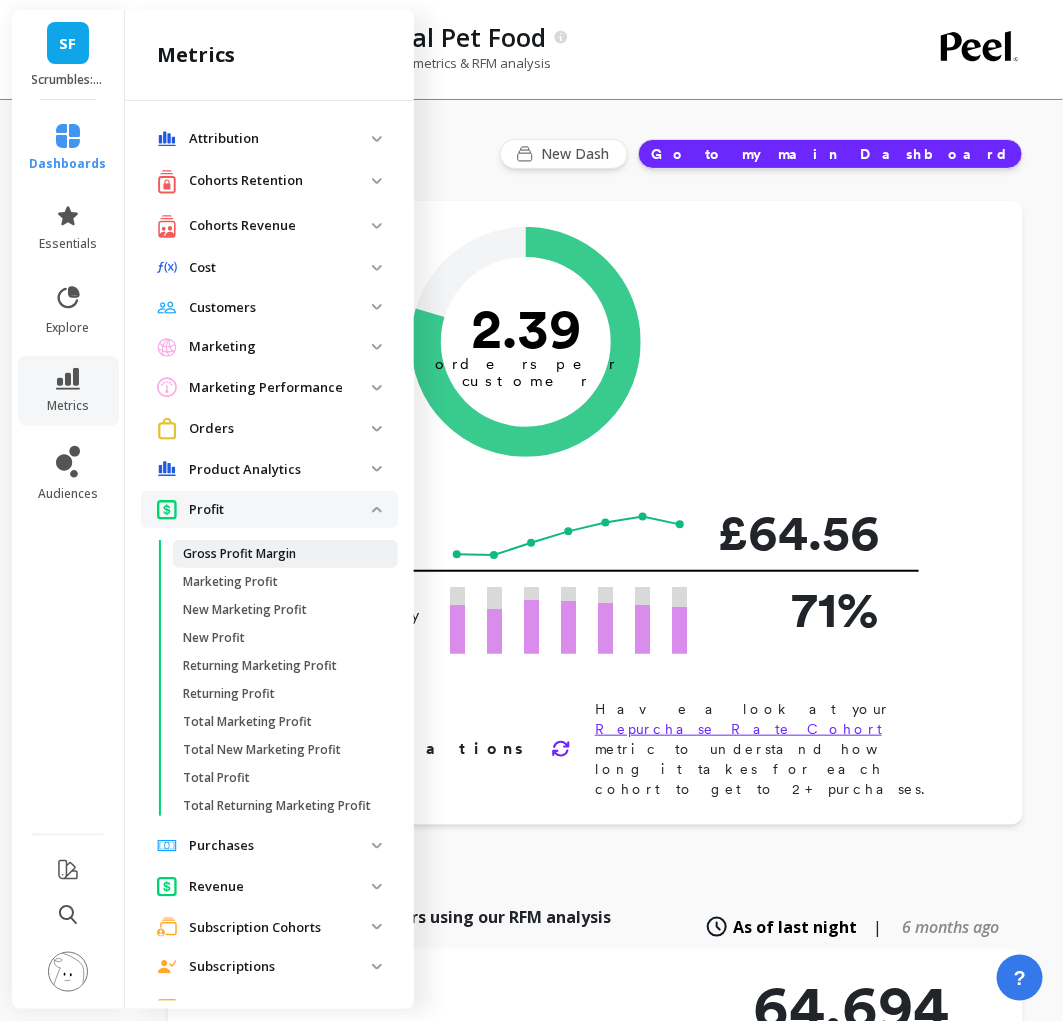 click on "Gross Profit Margin" at bounding box center (239, 554) 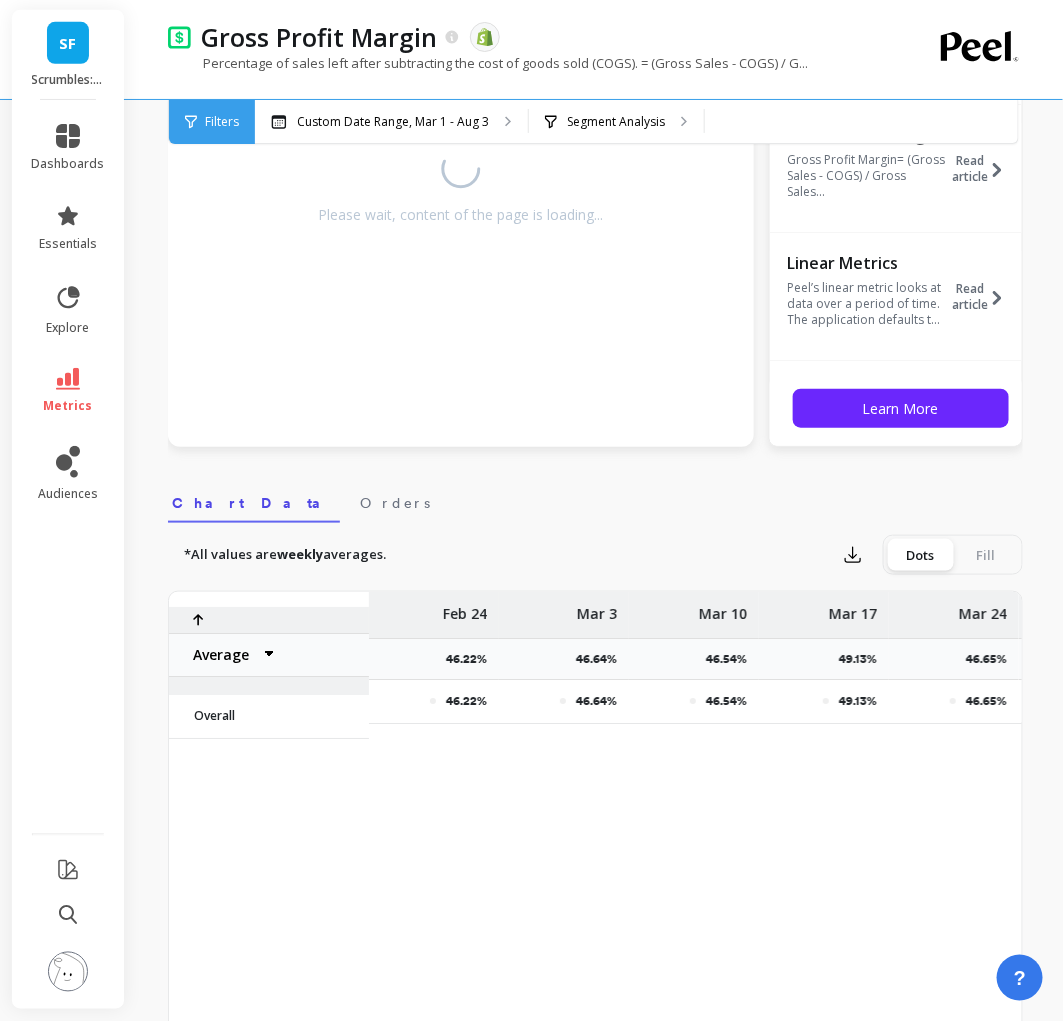 scroll, scrollTop: 460, scrollLeft: 0, axis: vertical 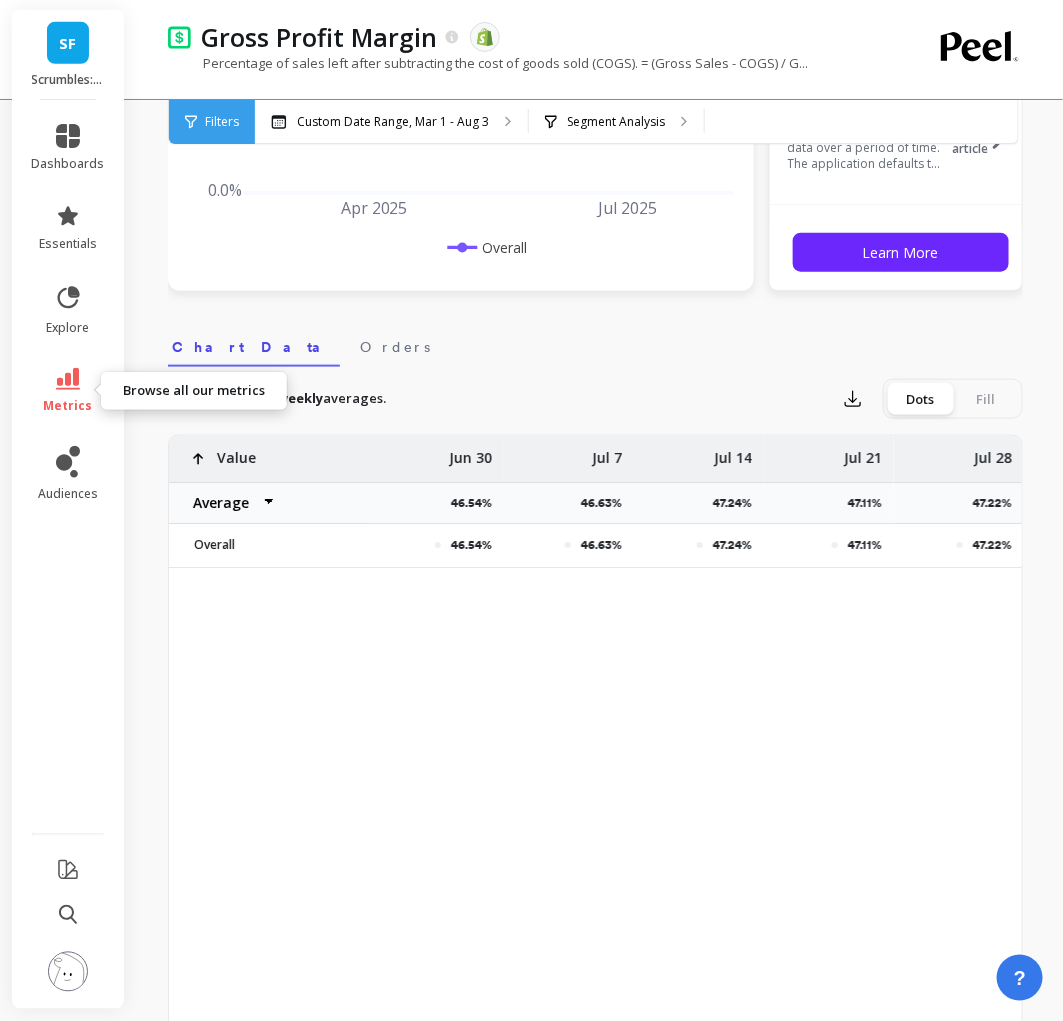 click on "metrics" at bounding box center (68, 406) 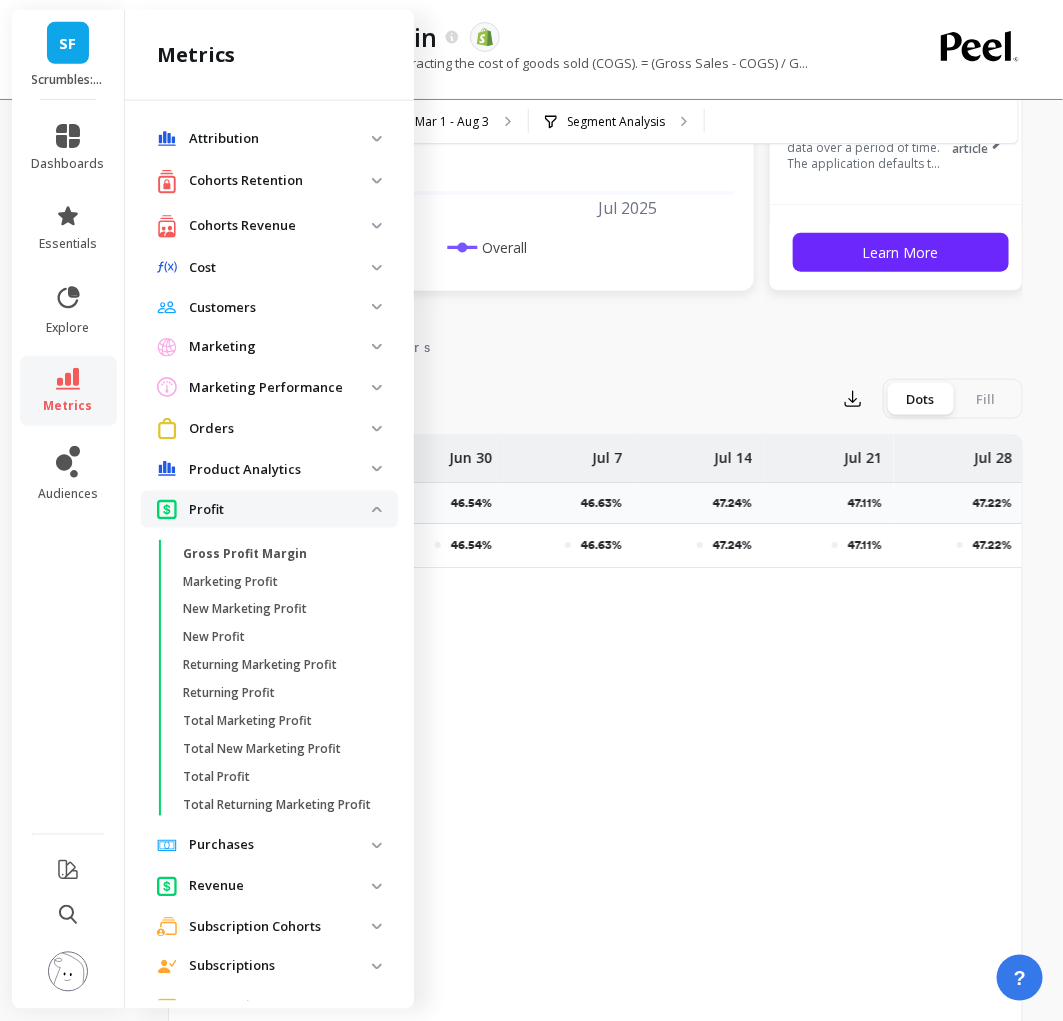 click on "Orders" at bounding box center (280, 429) 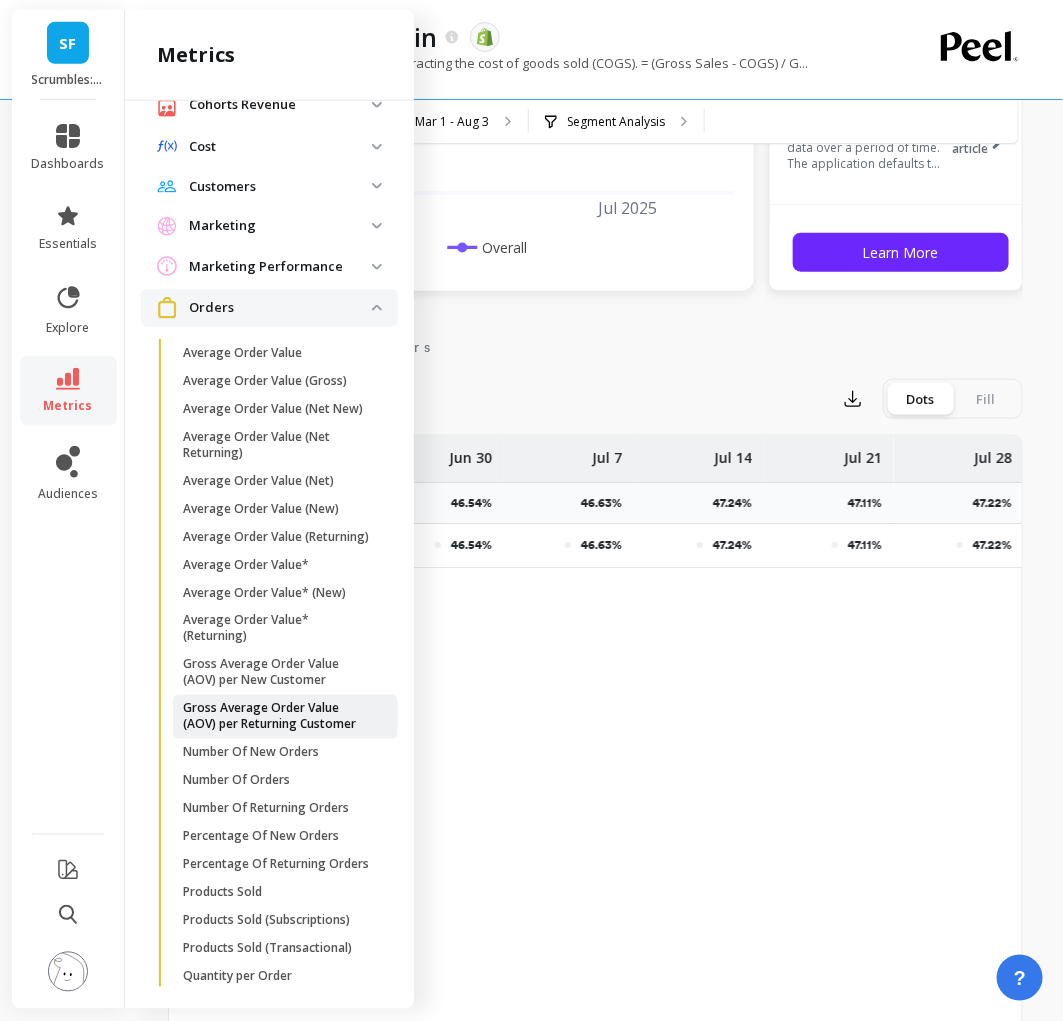 scroll, scrollTop: 142, scrollLeft: 0, axis: vertical 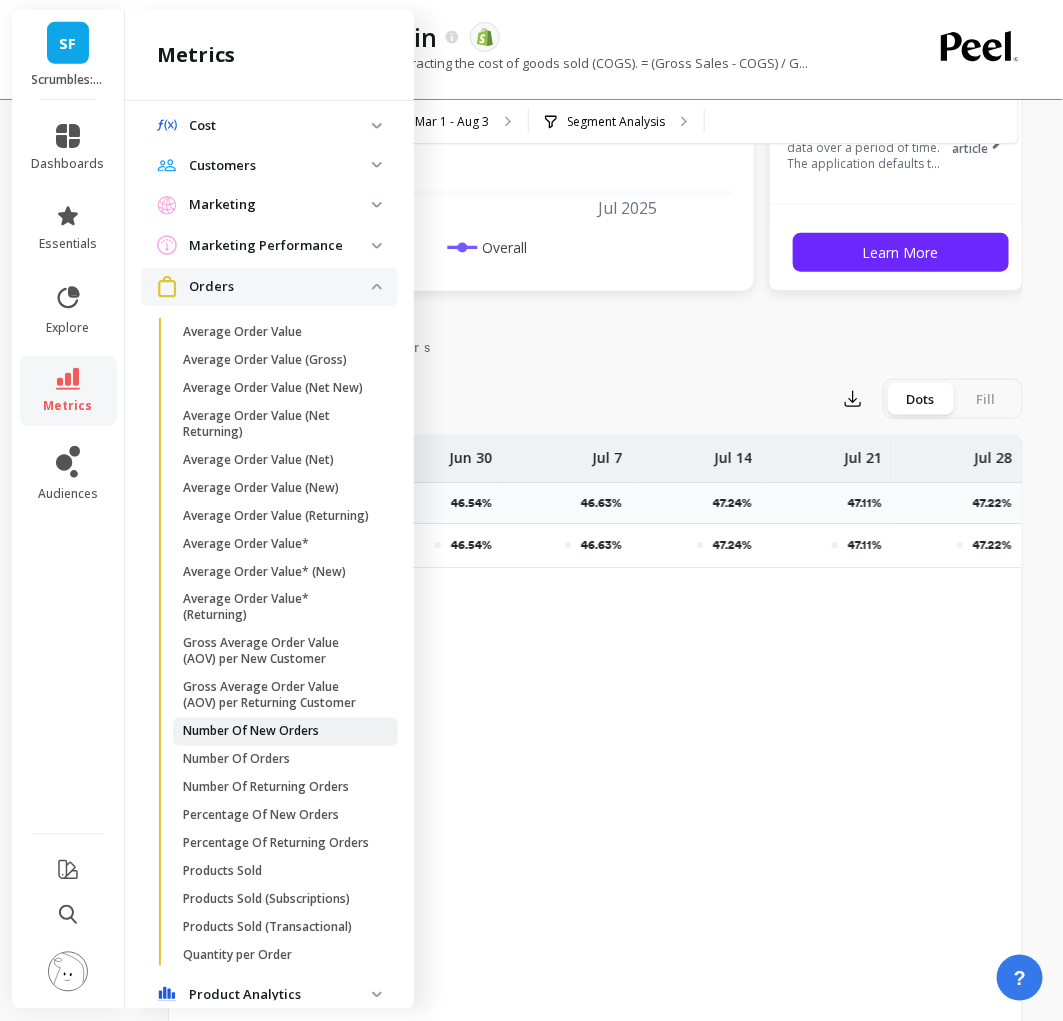 click on "Number Of New Orders" at bounding box center [251, 732] 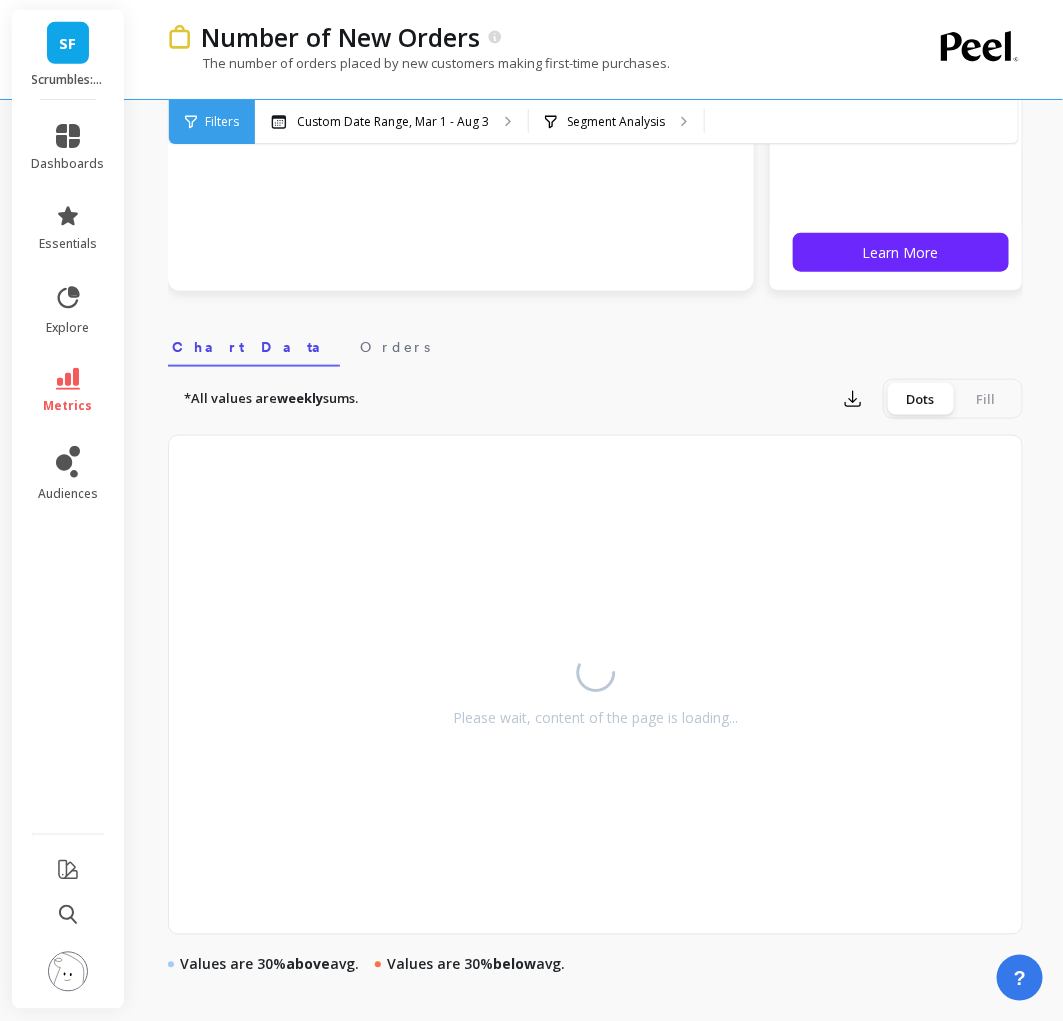 scroll, scrollTop: 0, scrollLeft: 0, axis: both 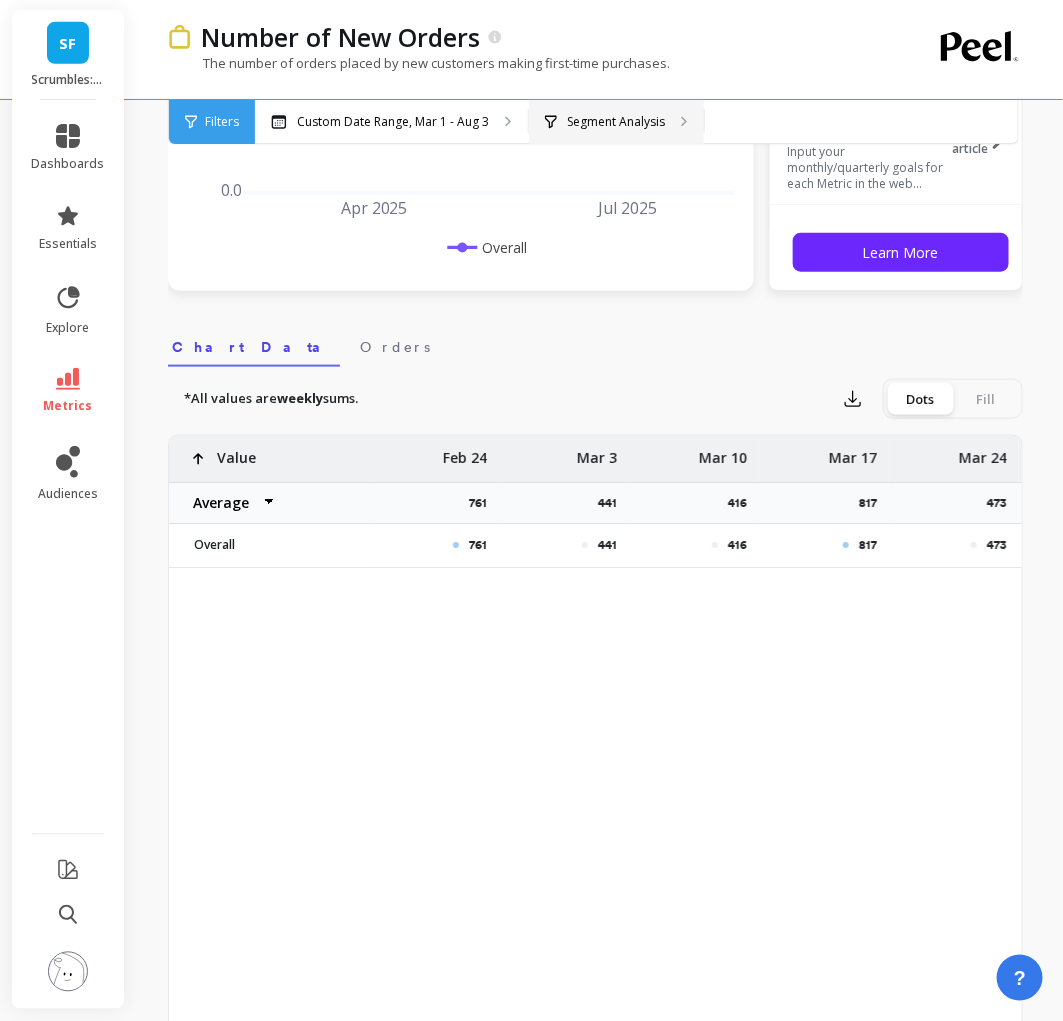 click on "Segment Analysis" at bounding box center [616, 122] 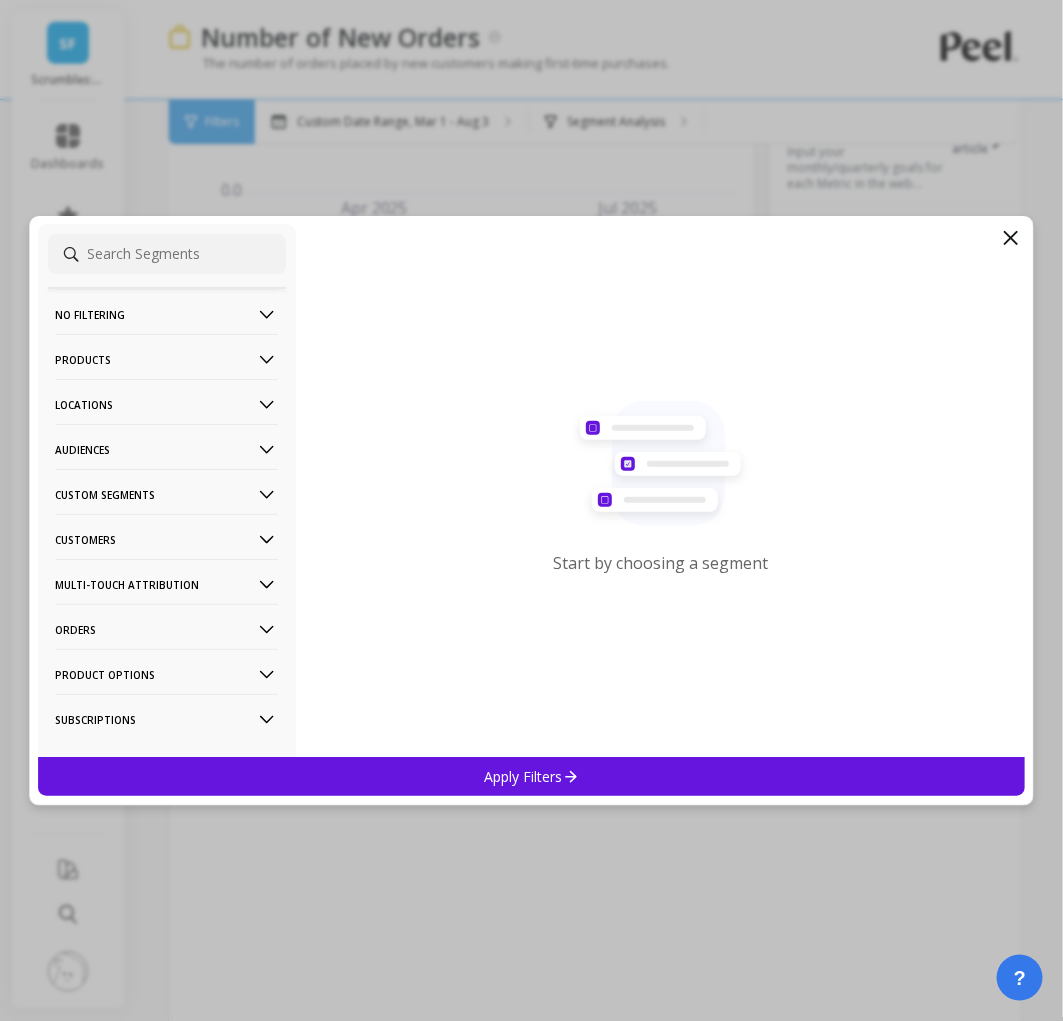 click on "Customers" at bounding box center (167, 539) 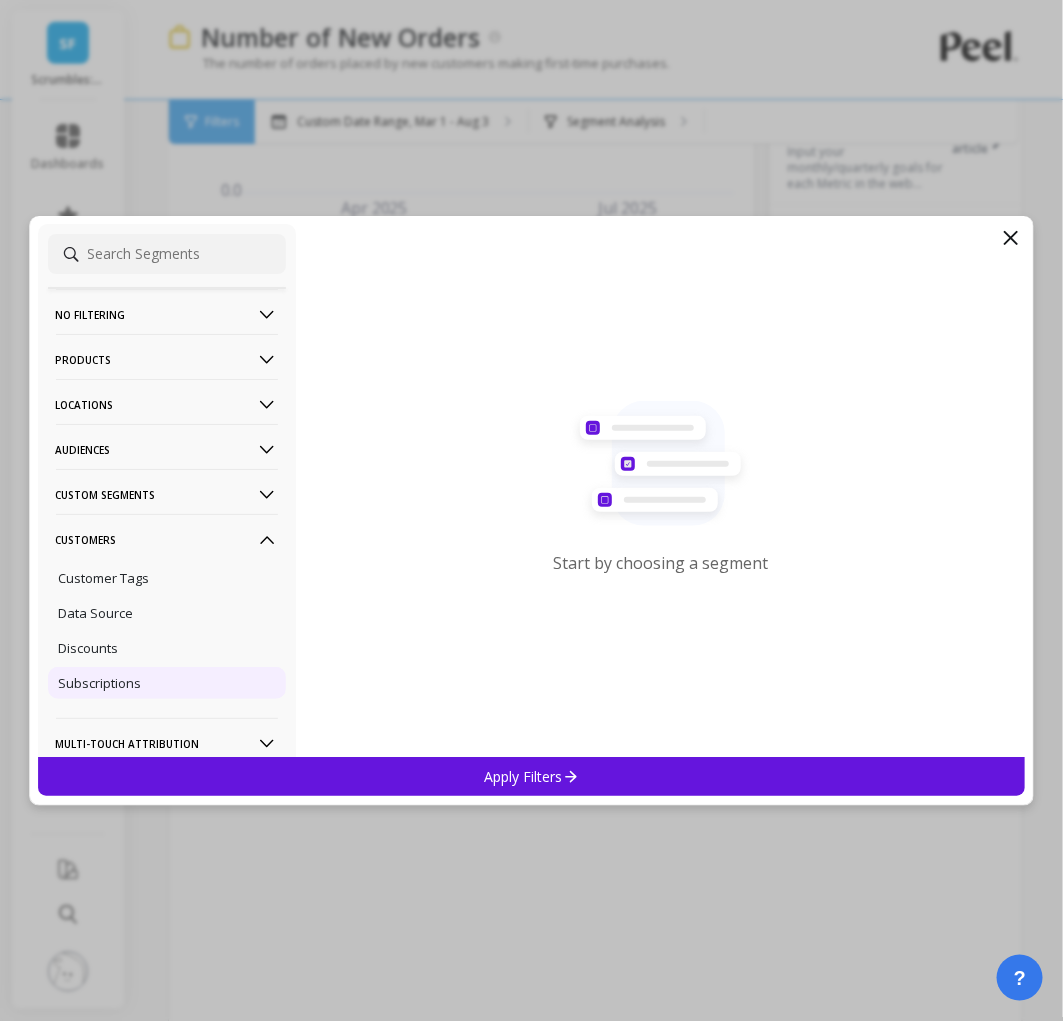 click on "Subscriptions" at bounding box center (167, 683) 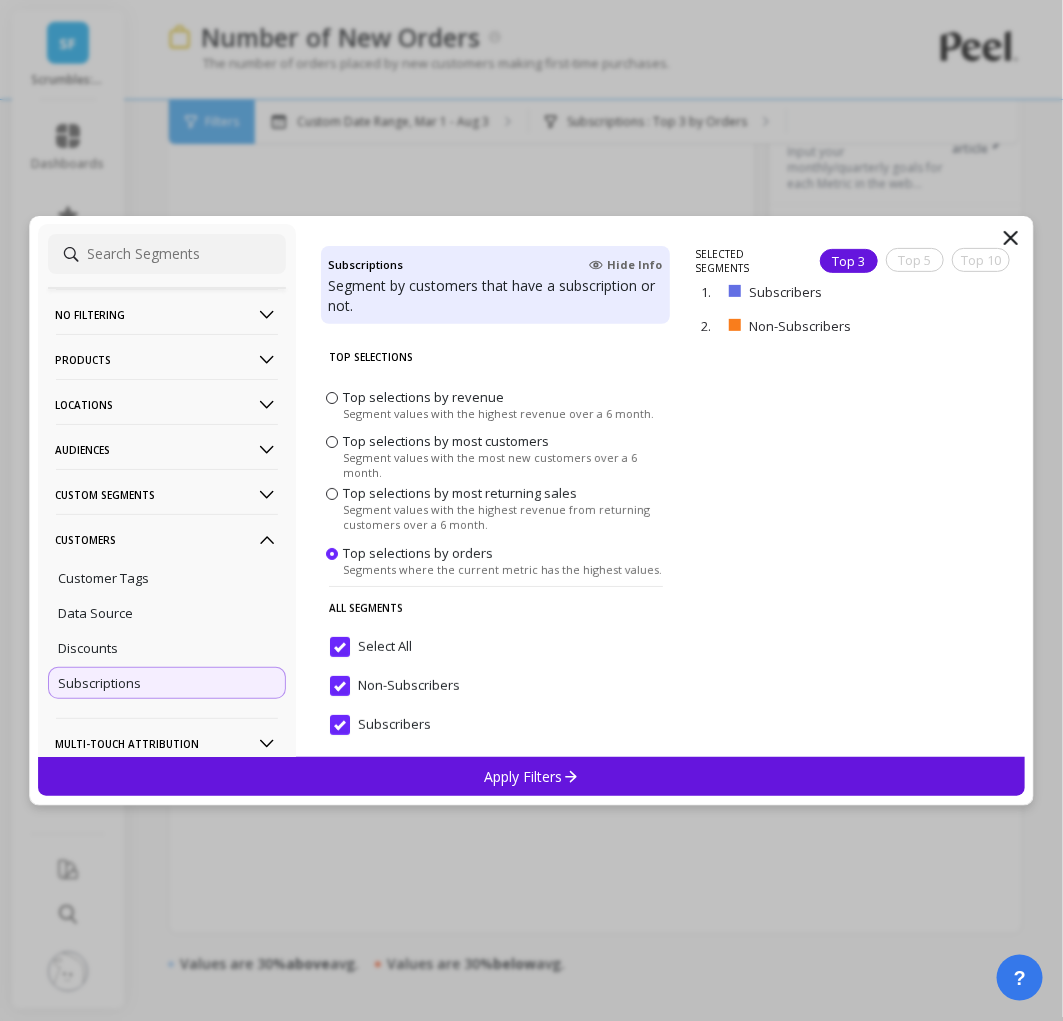 click on "Apply Filters" at bounding box center [532, 776] 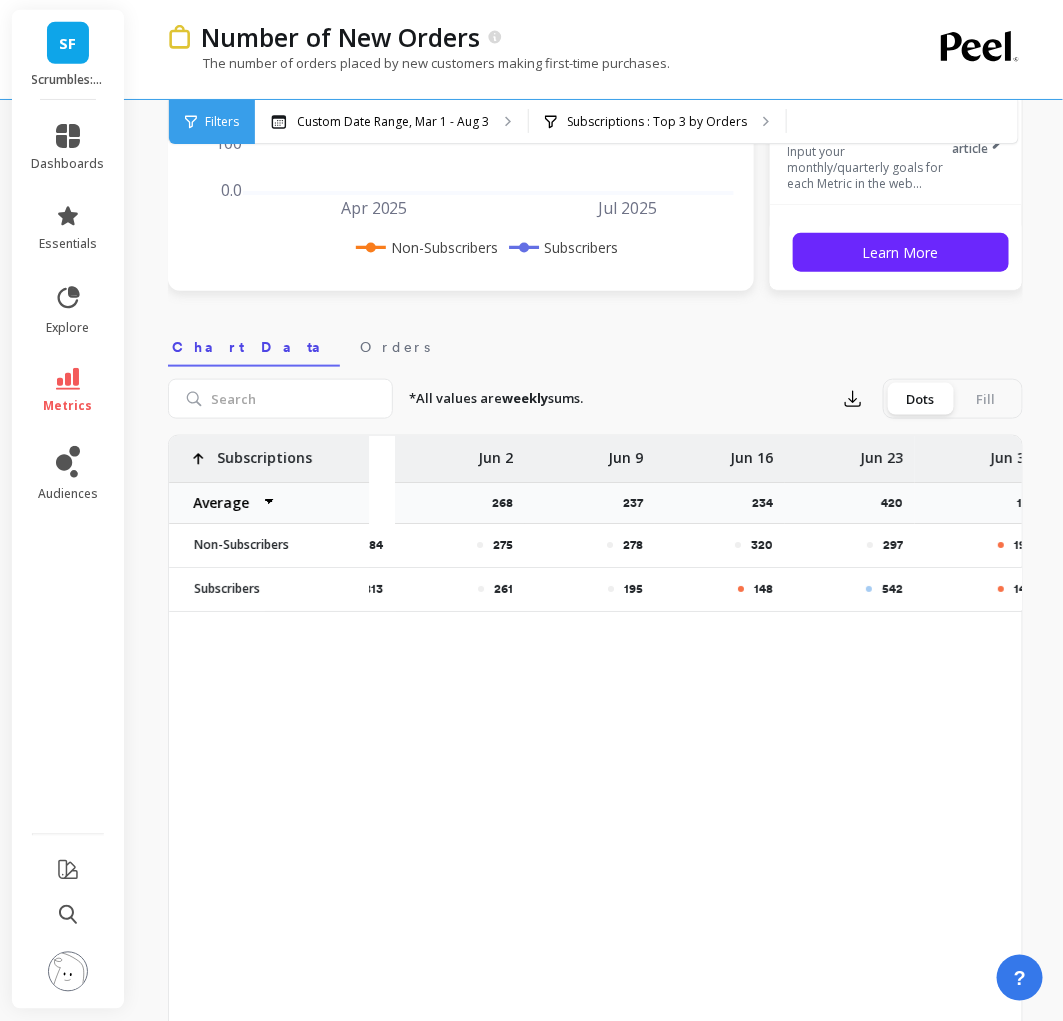 scroll, scrollTop: 0, scrollLeft: 2335, axis: horizontal 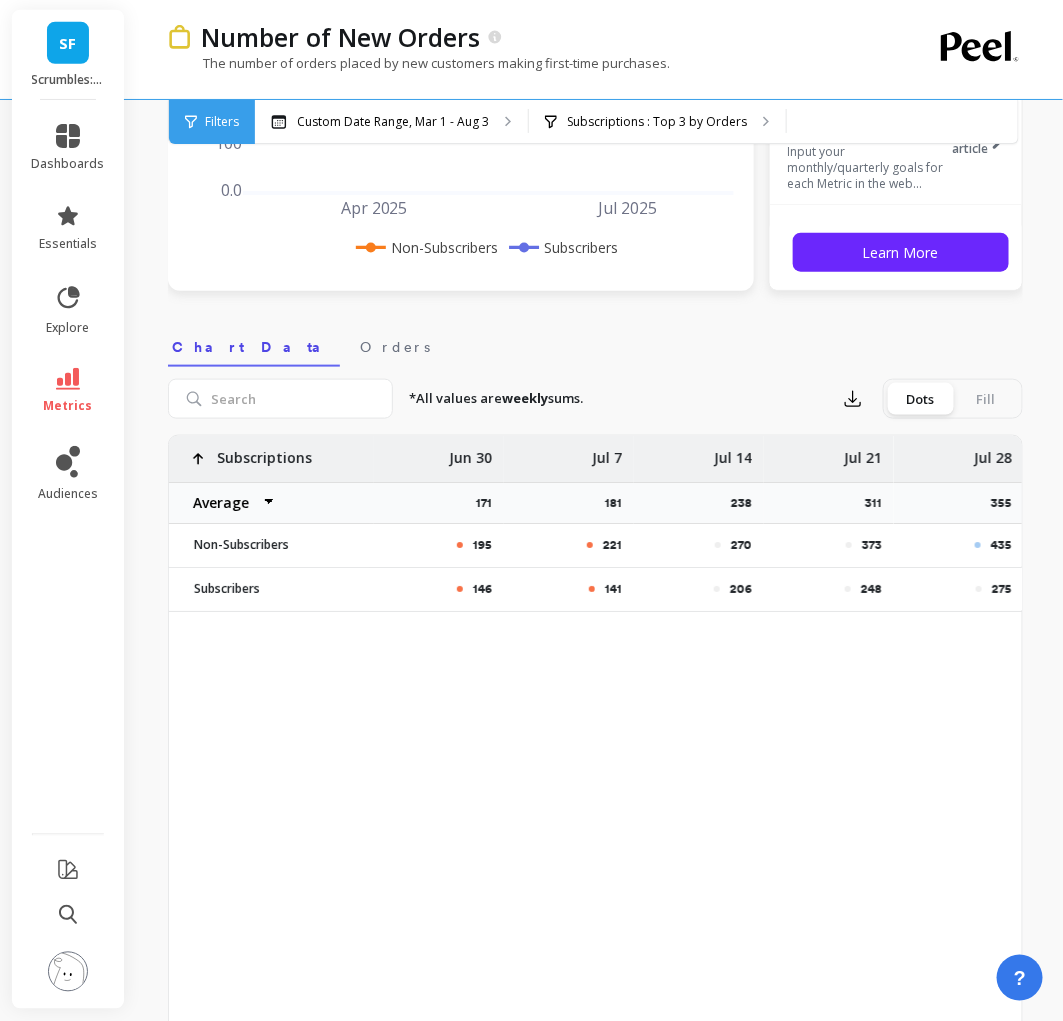 click 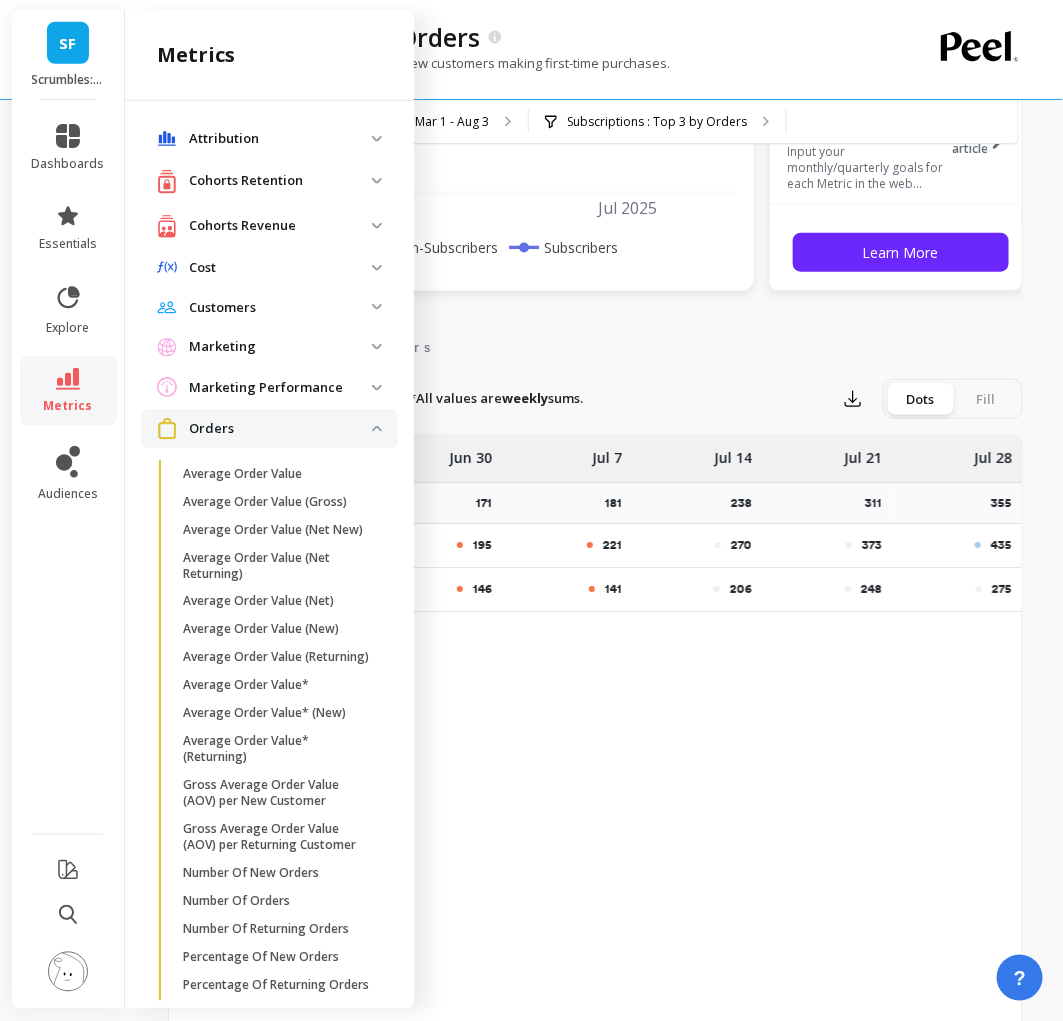 scroll, scrollTop: 142, scrollLeft: 0, axis: vertical 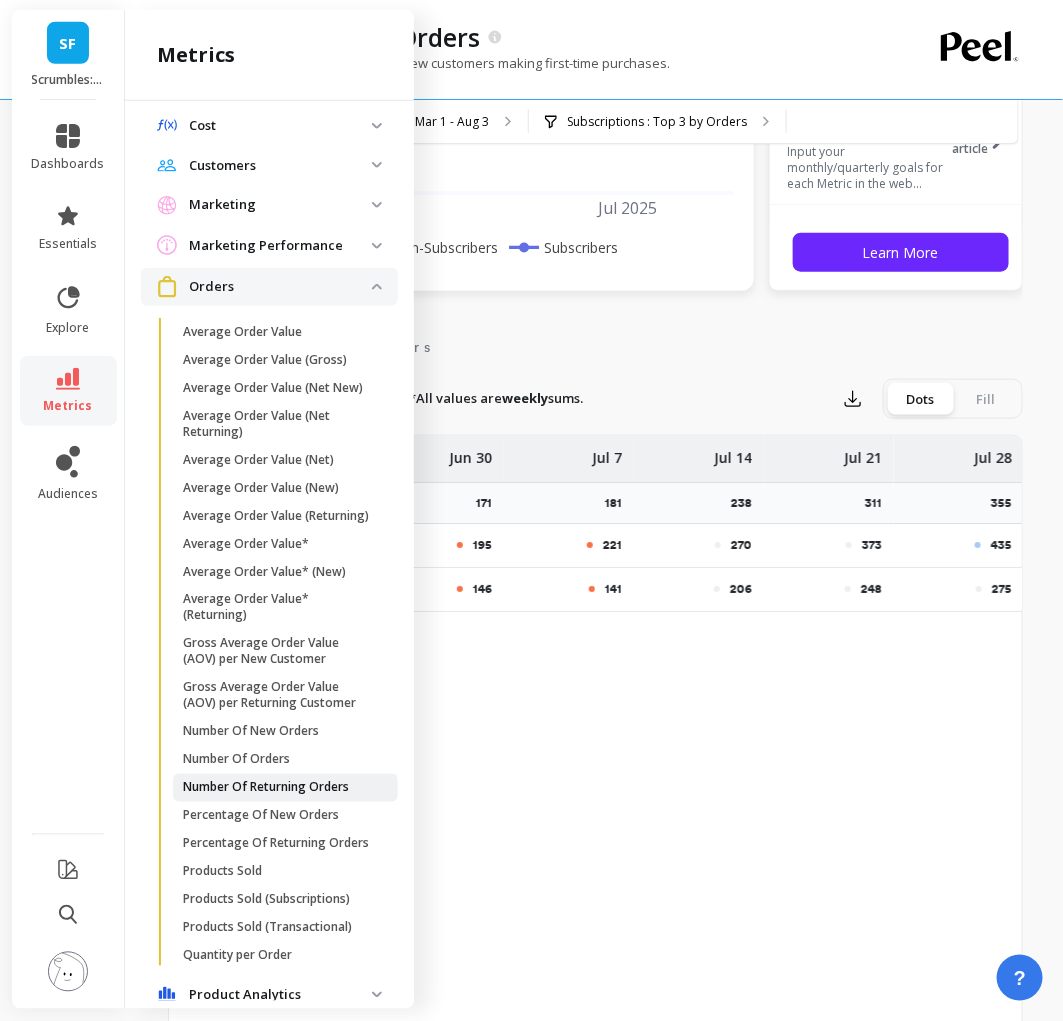 click on "Number Of Returning Orders" at bounding box center [285, 788] 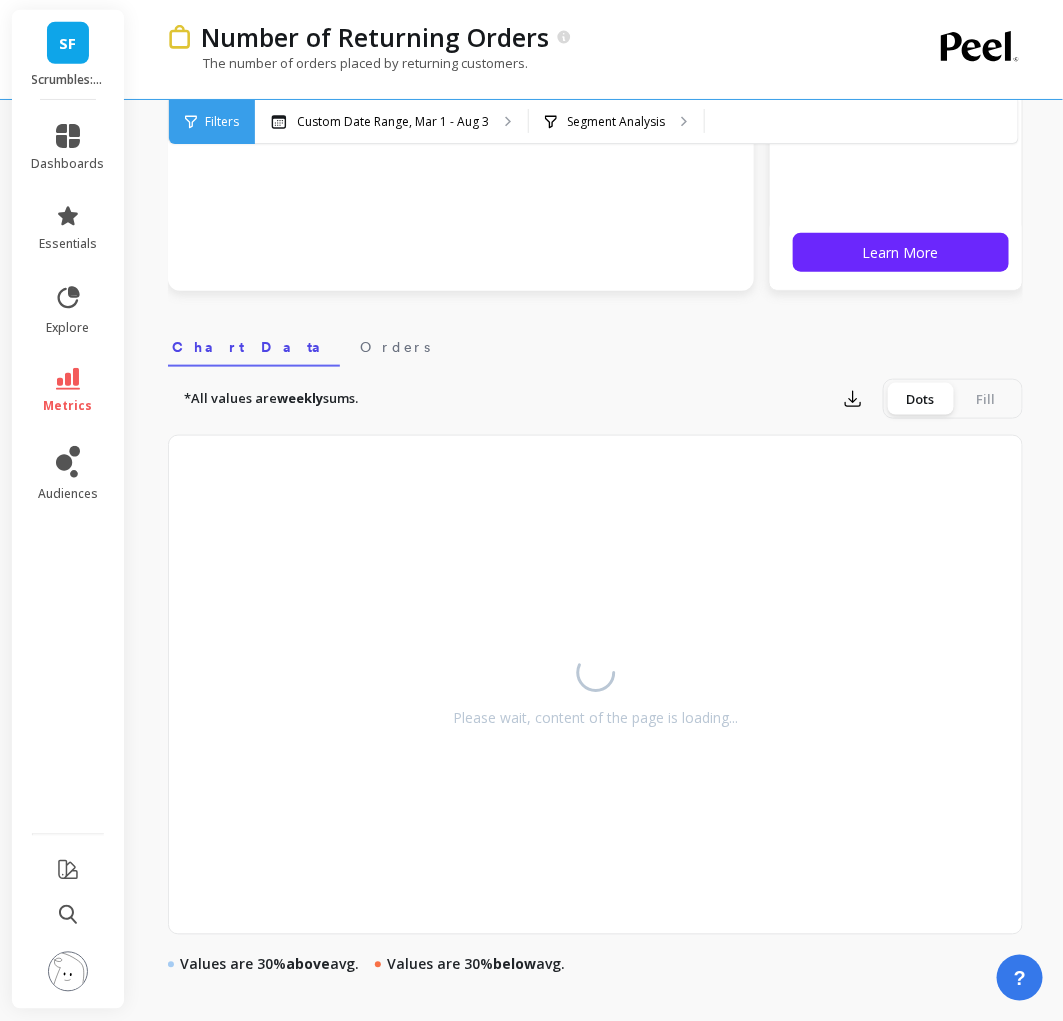 scroll, scrollTop: 0, scrollLeft: 0, axis: both 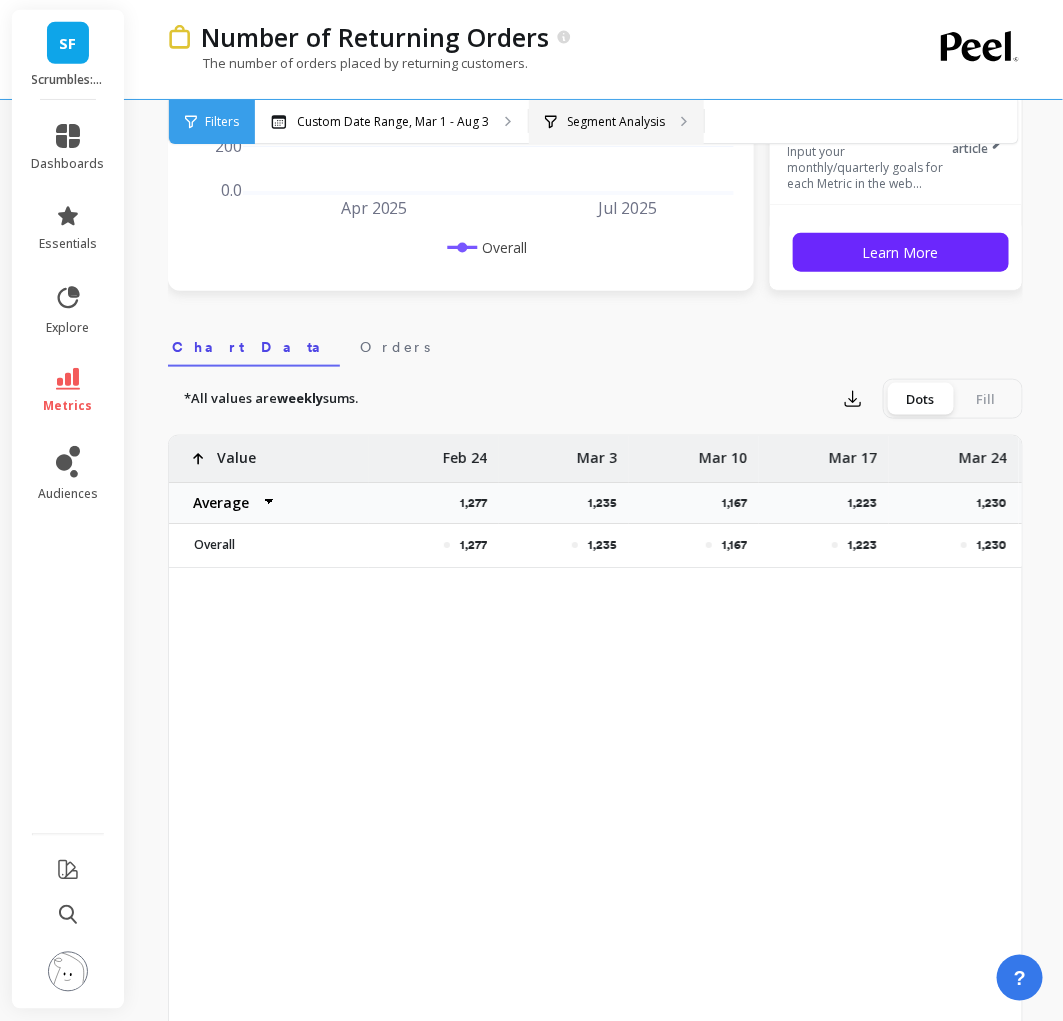 click on "Segment Analysis" at bounding box center [616, 122] 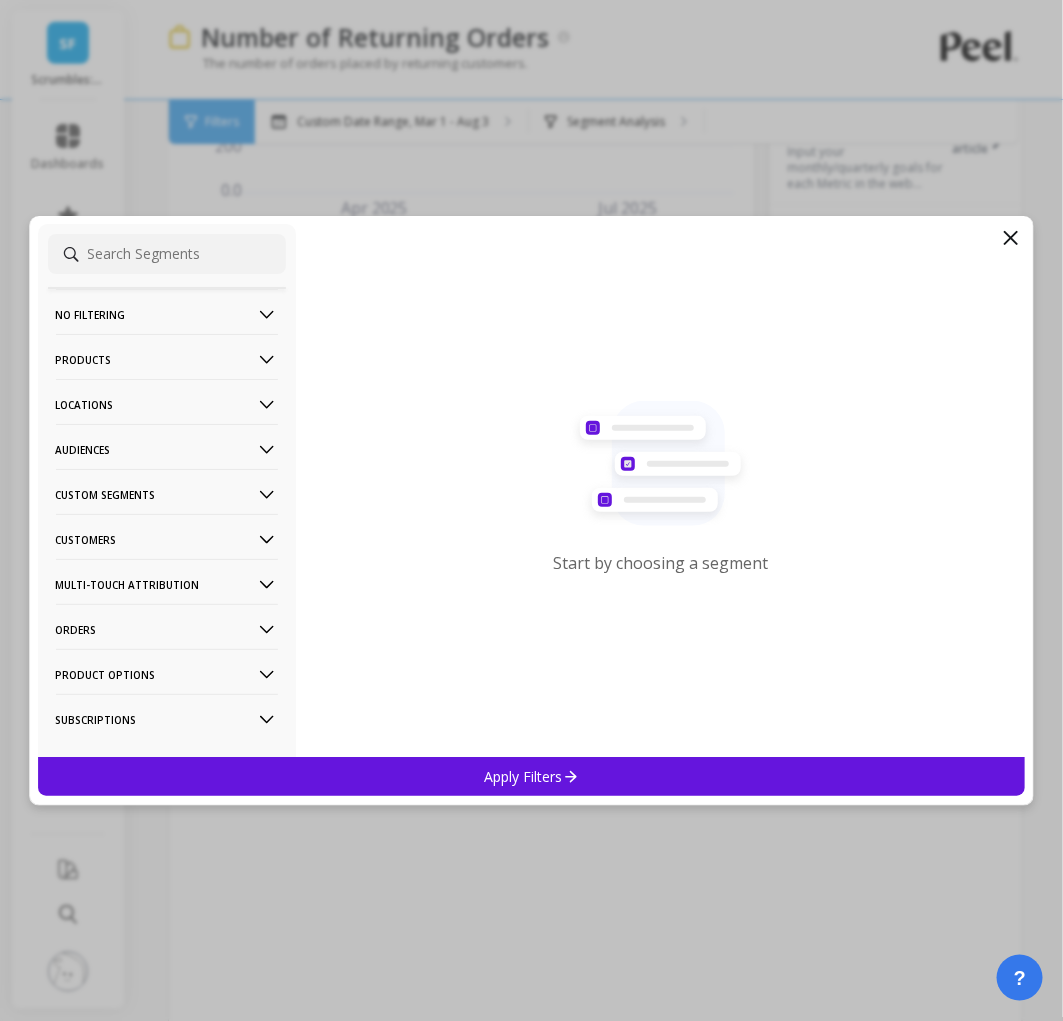 click on "Customers" at bounding box center [167, 539] 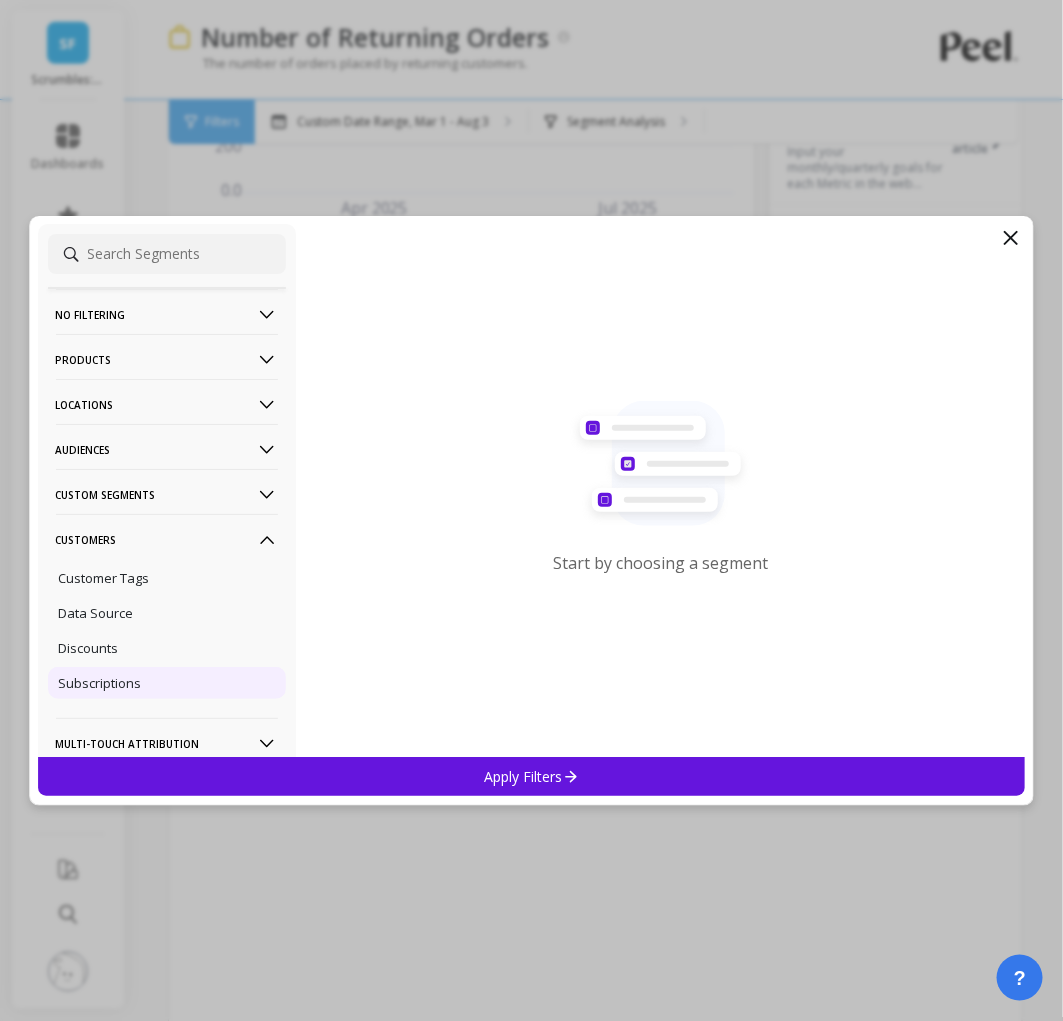 click on "Subscriptions" at bounding box center [100, 683] 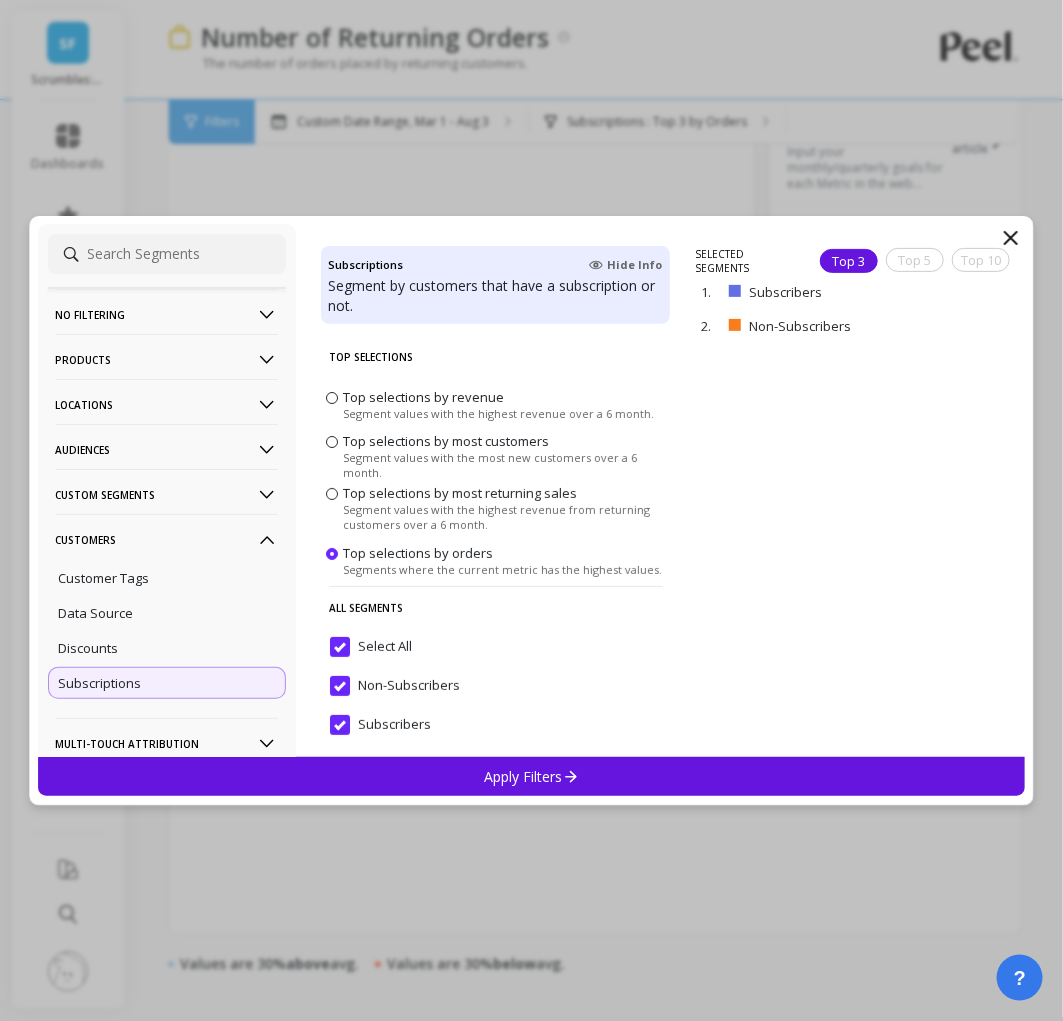 click on "Apply Filters" at bounding box center (532, 776) 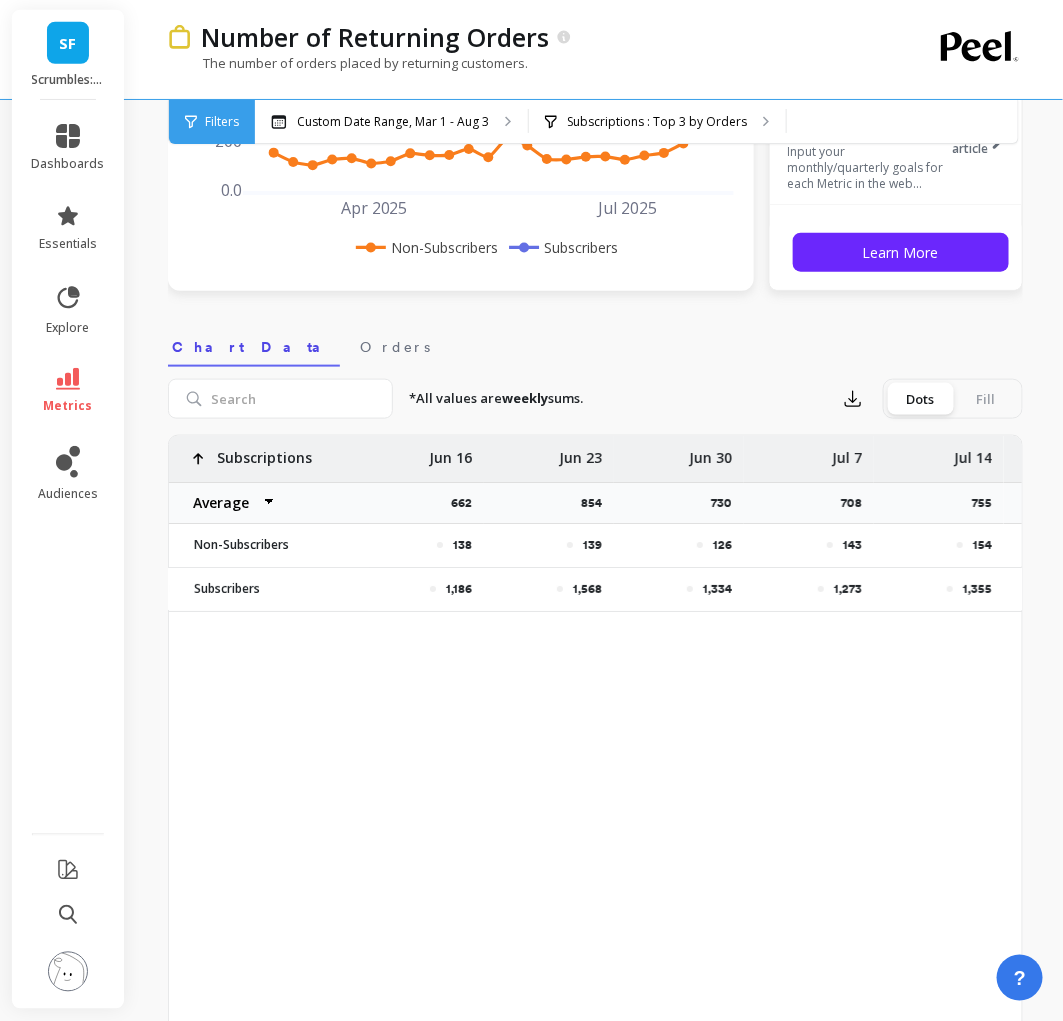 scroll, scrollTop: 0, scrollLeft: 2335, axis: horizontal 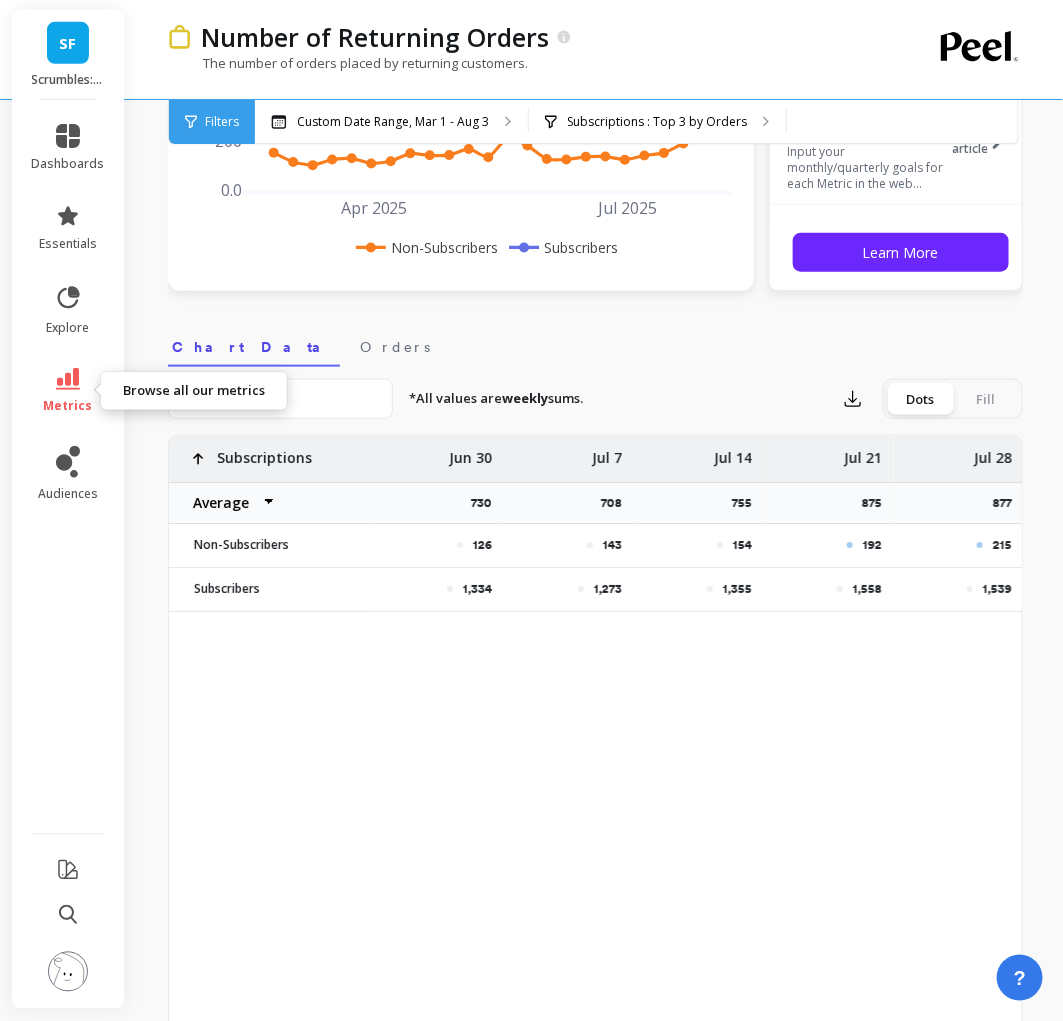 click on "metrics" at bounding box center (68, 391) 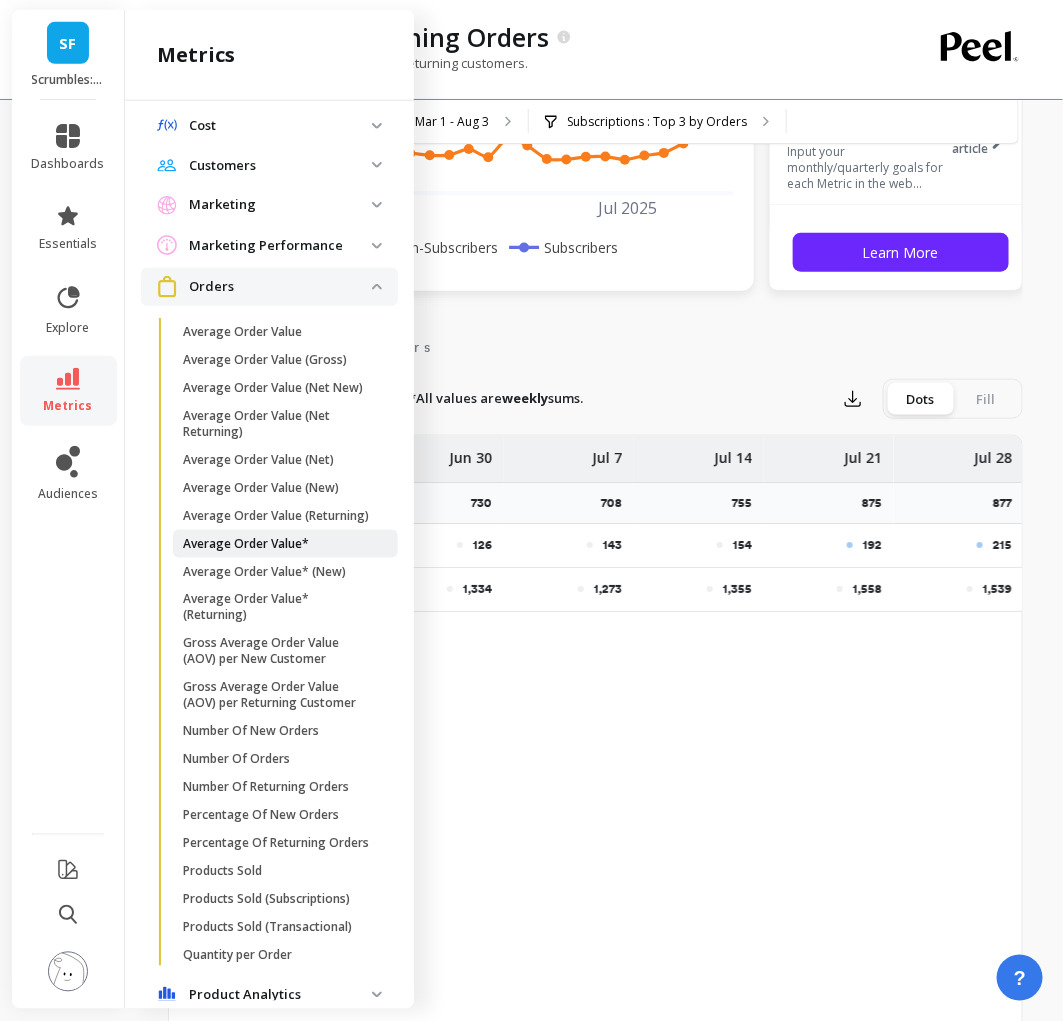 scroll, scrollTop: 753, scrollLeft: 0, axis: vertical 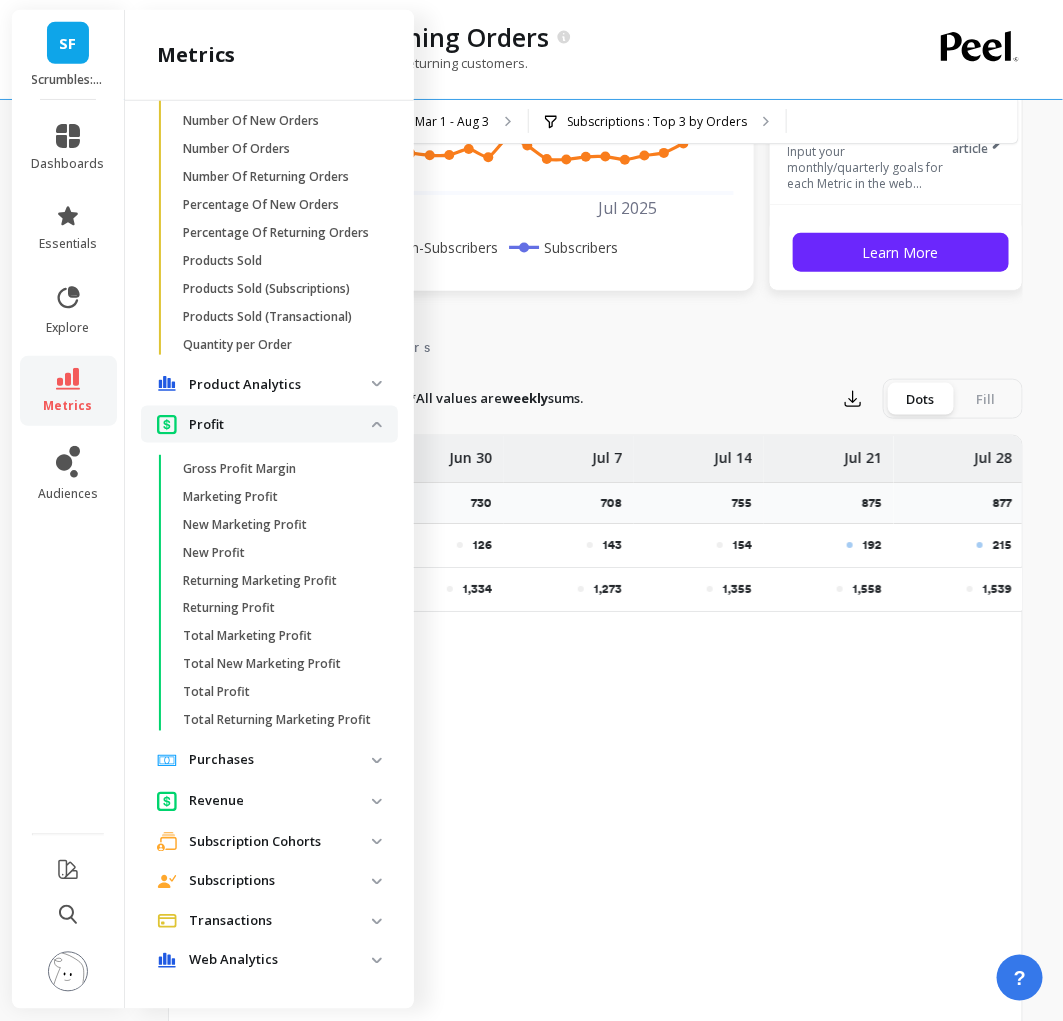 click on "Revenue" at bounding box center (280, 802) 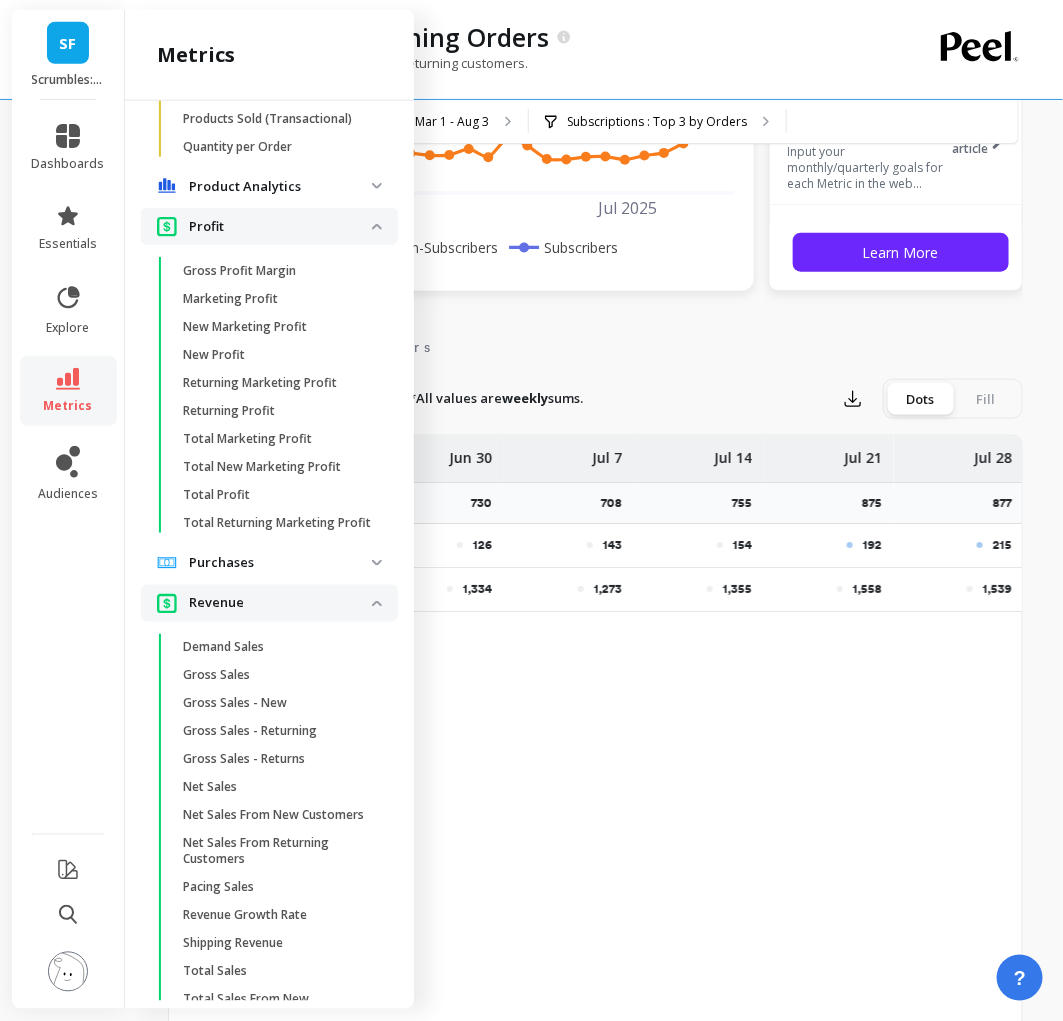 scroll, scrollTop: 1193, scrollLeft: 0, axis: vertical 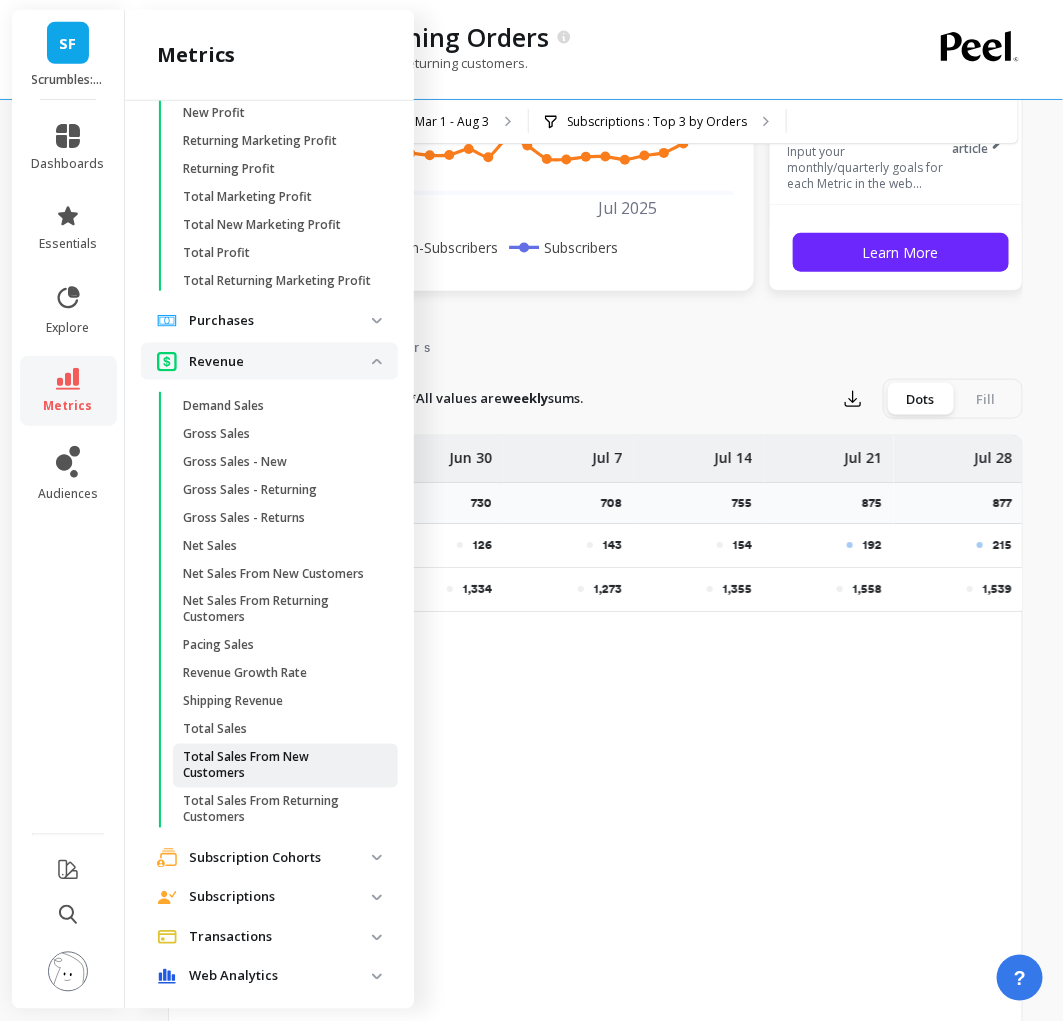 click on "Total Sales From New Customers" at bounding box center [278, 766] 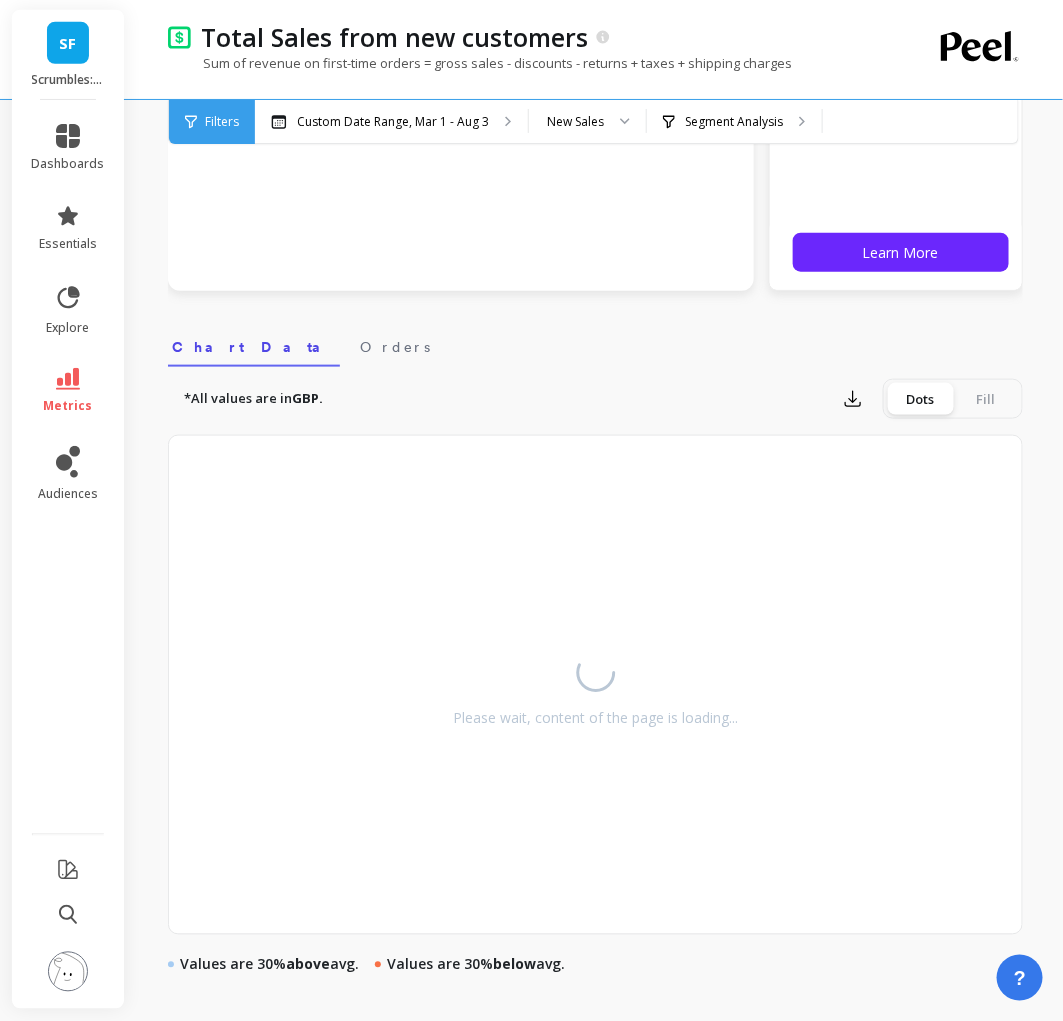 scroll, scrollTop: 0, scrollLeft: 0, axis: both 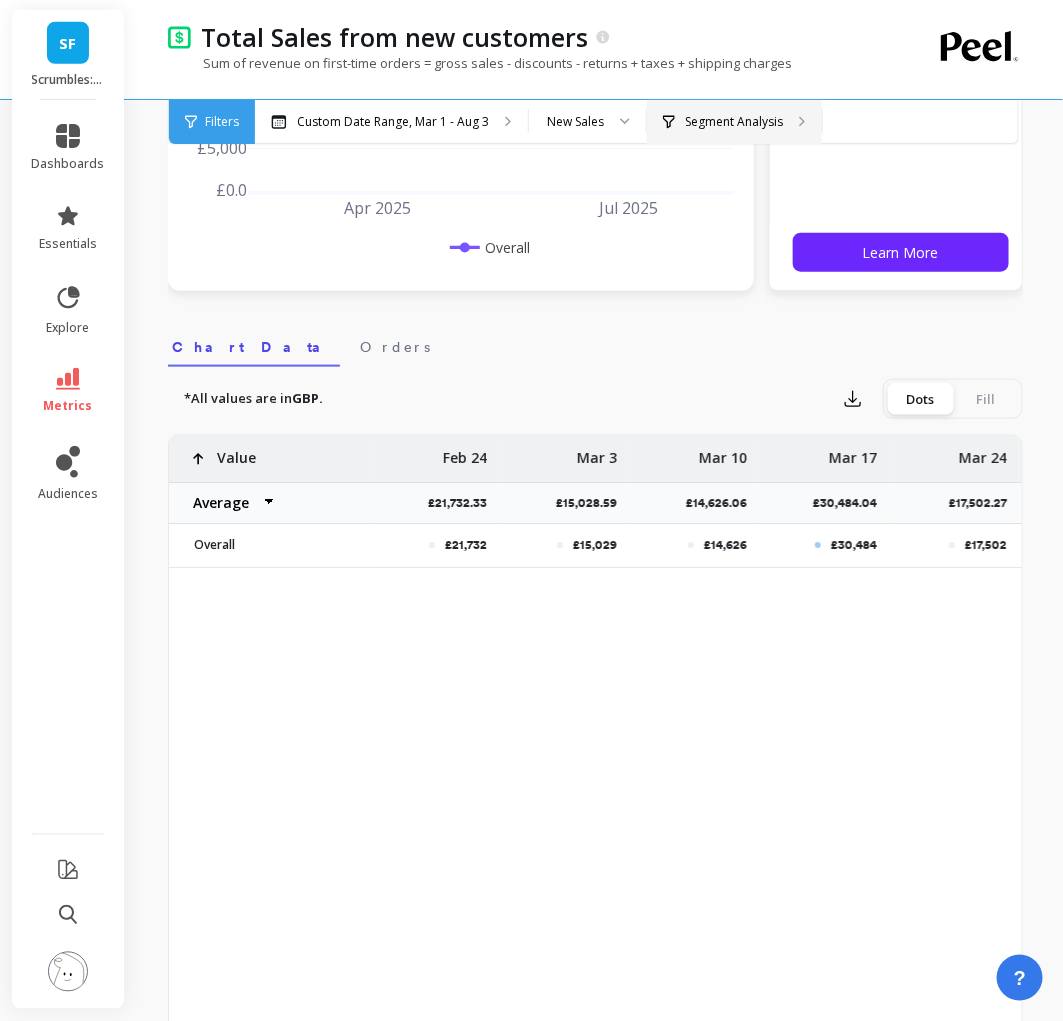 click on "Segment Analysis" at bounding box center [734, 122] 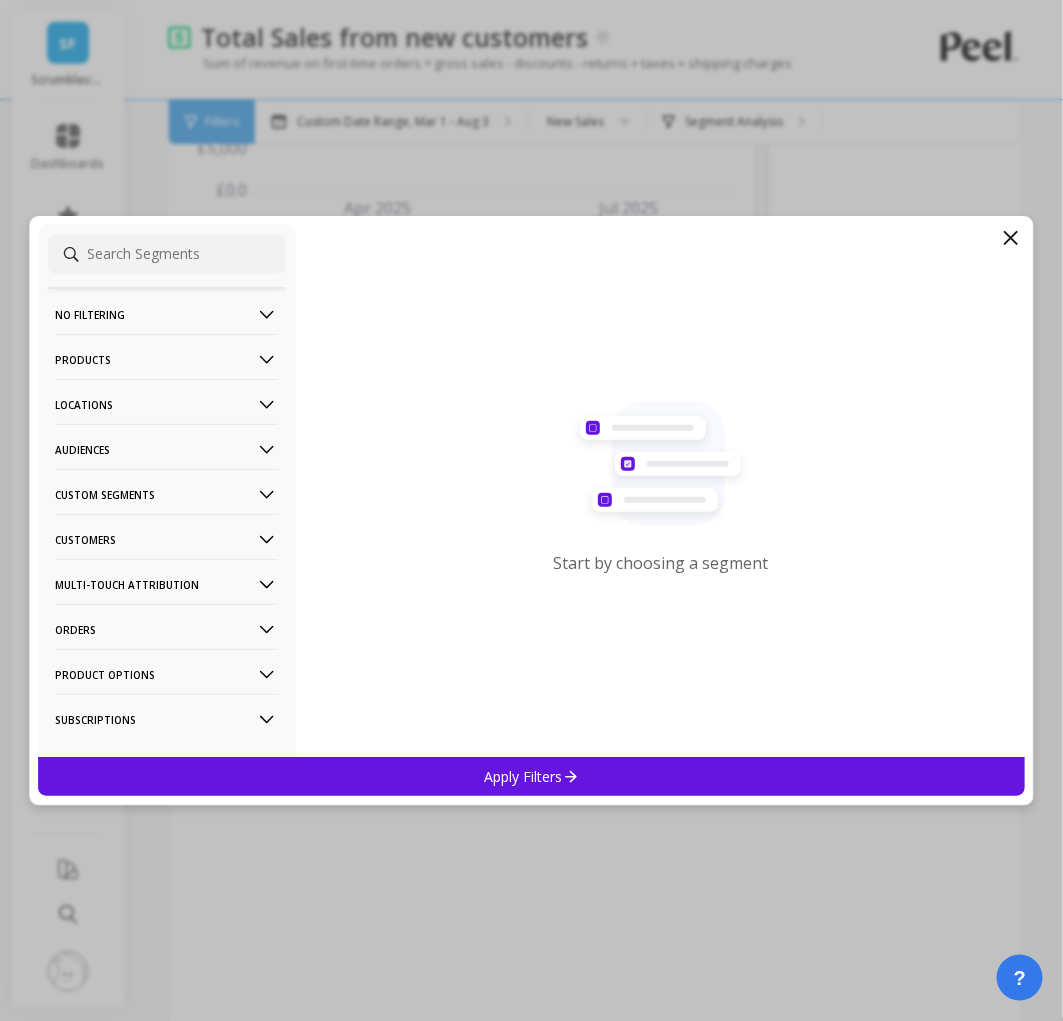 click on "Customers" at bounding box center [167, 539] 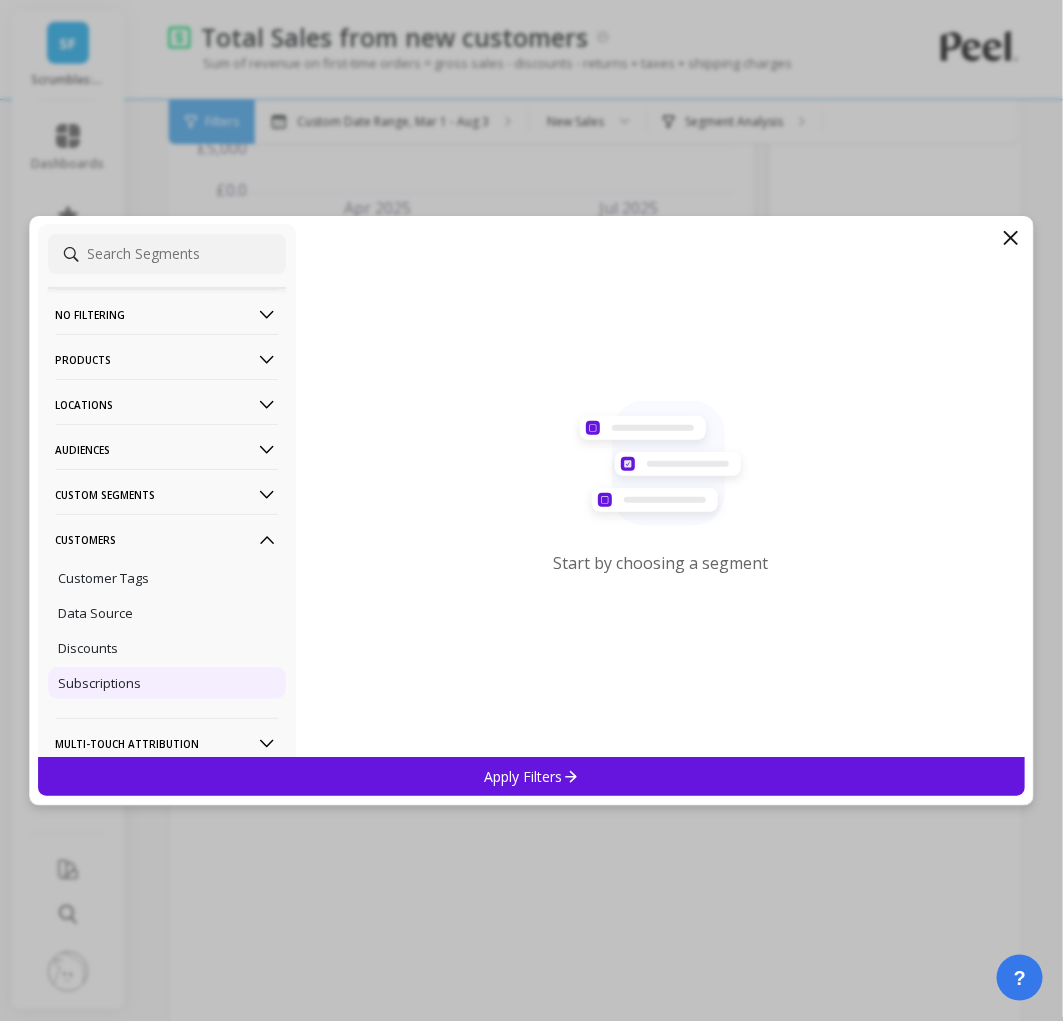 click on "Subscriptions" at bounding box center [100, 683] 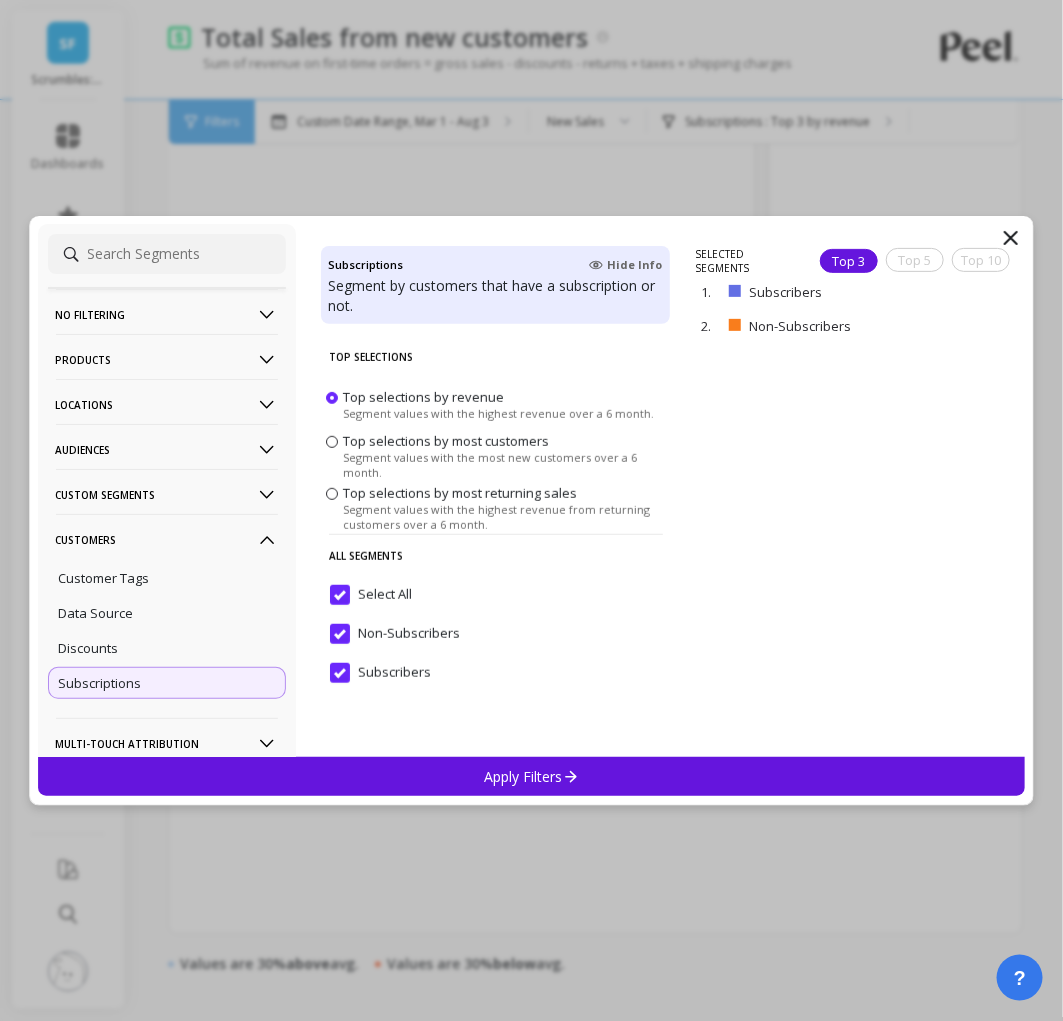 click on "Apply Filters" at bounding box center [532, 776] 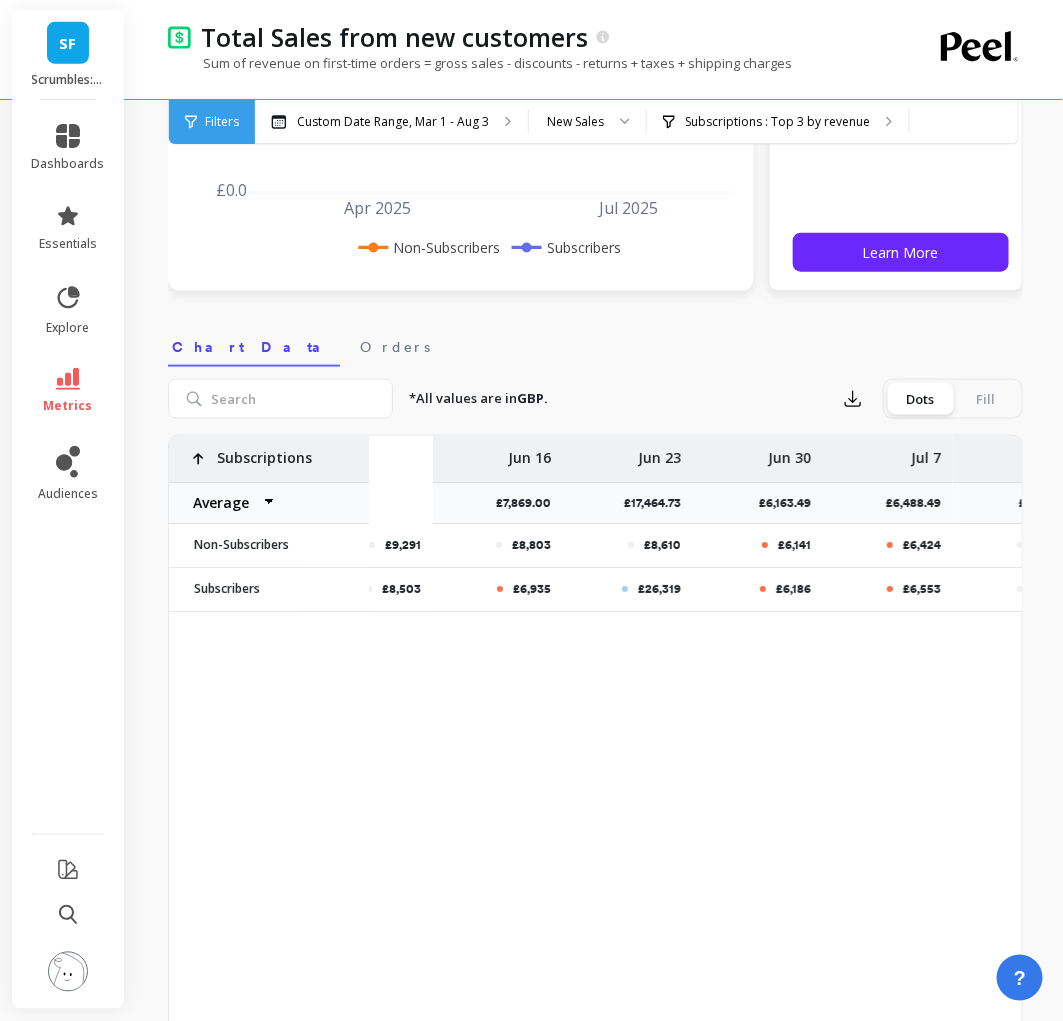 scroll, scrollTop: 0, scrollLeft: 2335, axis: horizontal 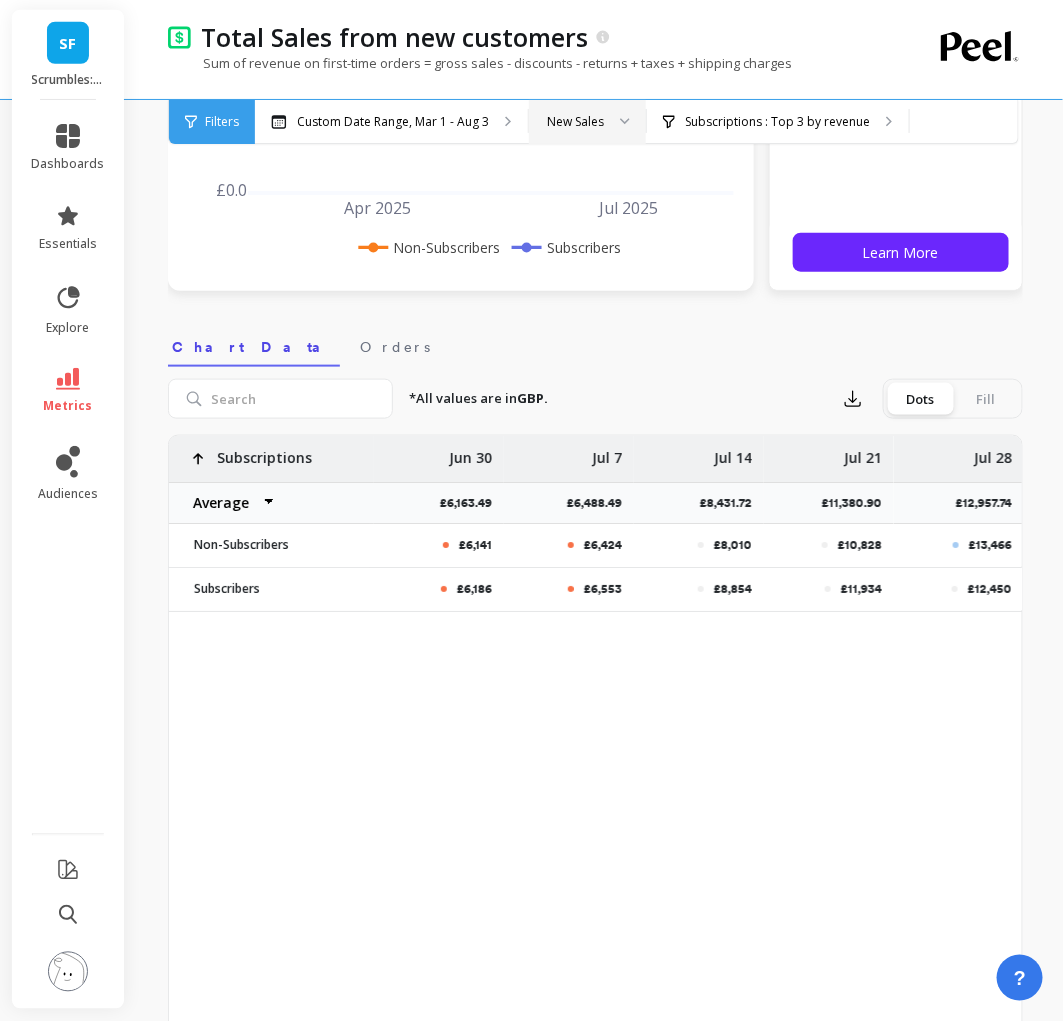 click on "New Sales" at bounding box center (575, 121) 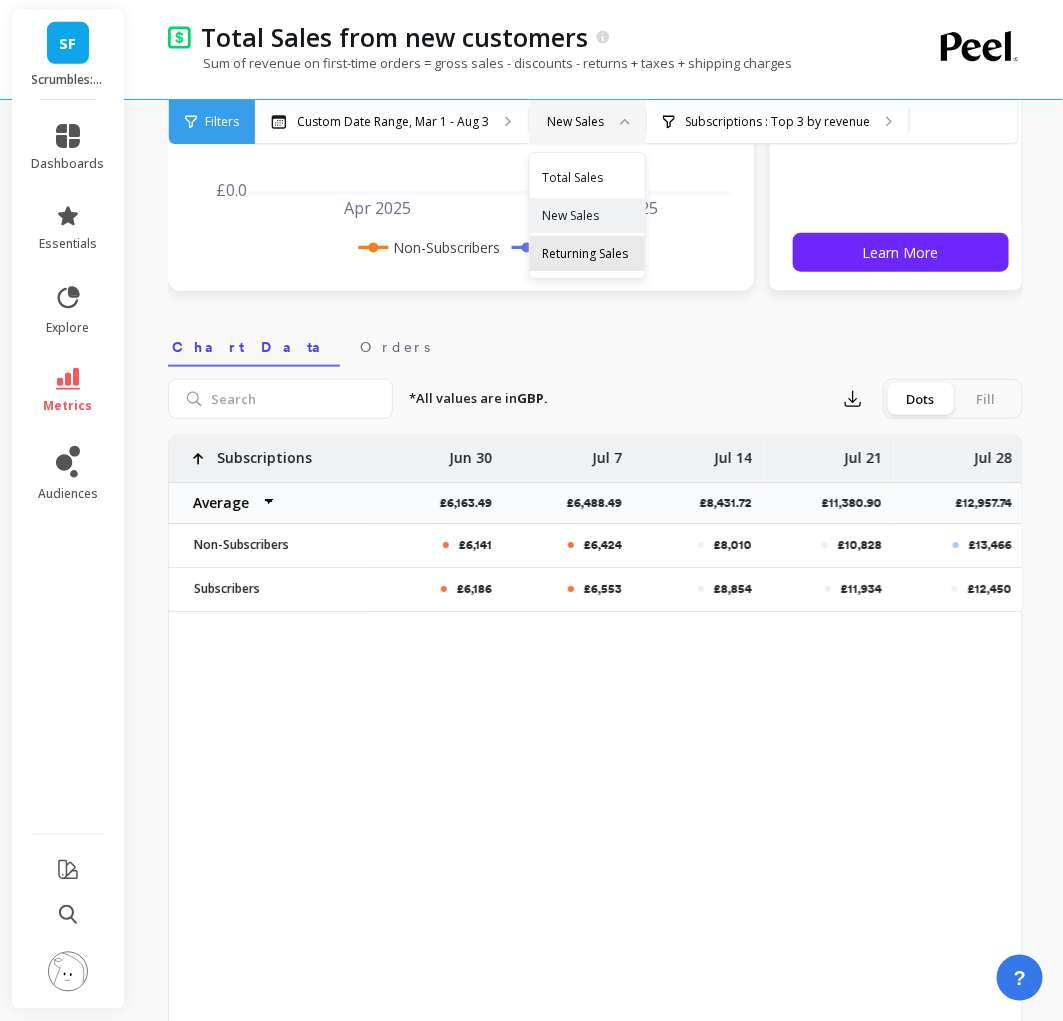 click on "Returning Sales" at bounding box center (587, 253) 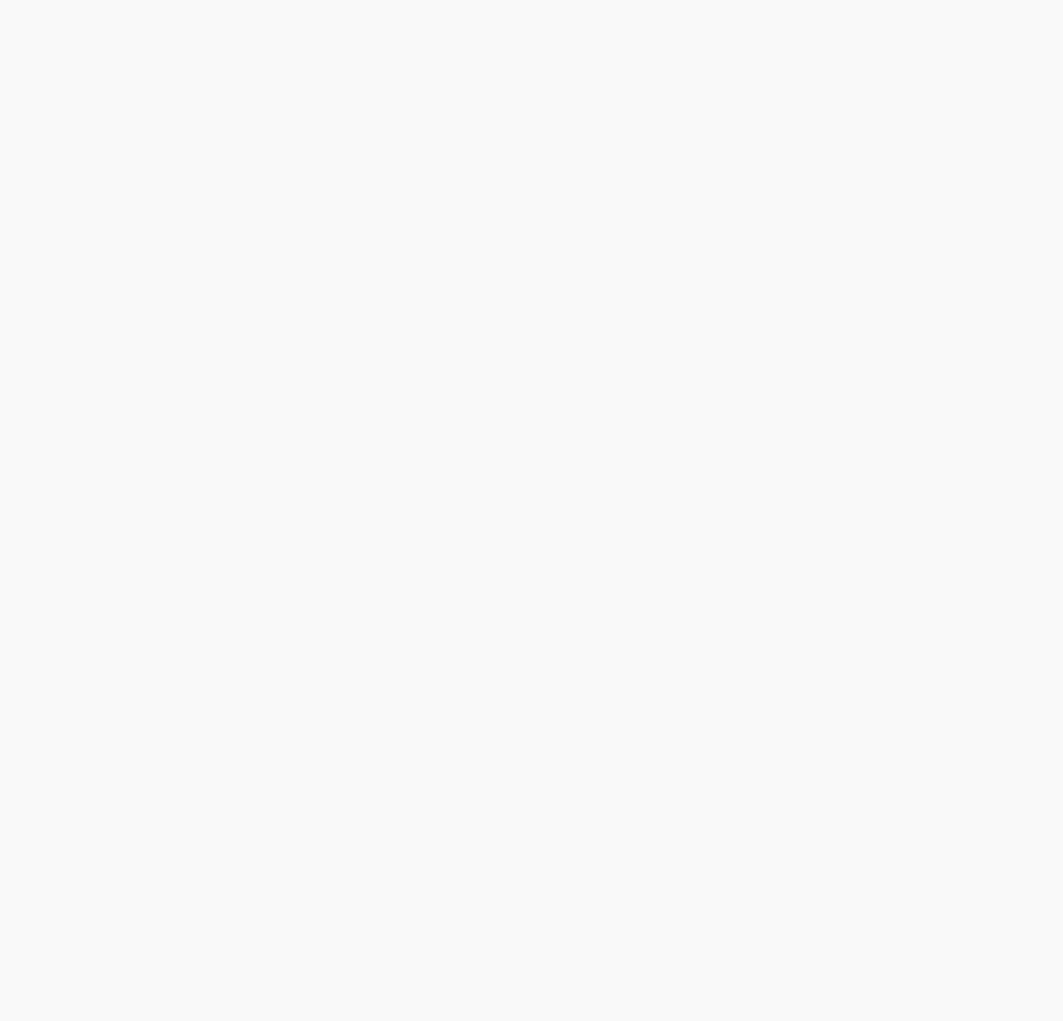 scroll, scrollTop: 0, scrollLeft: 0, axis: both 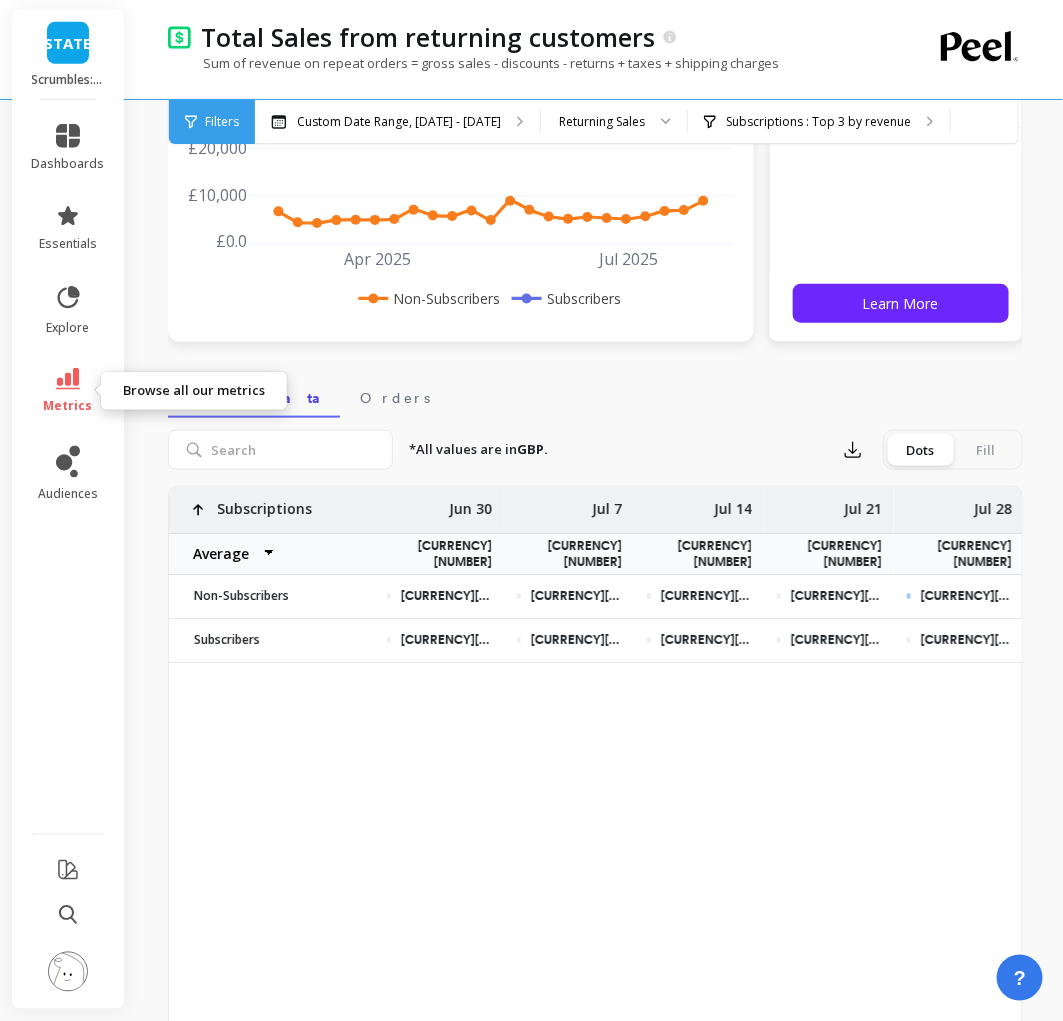 click on "metrics" at bounding box center (68, 391) 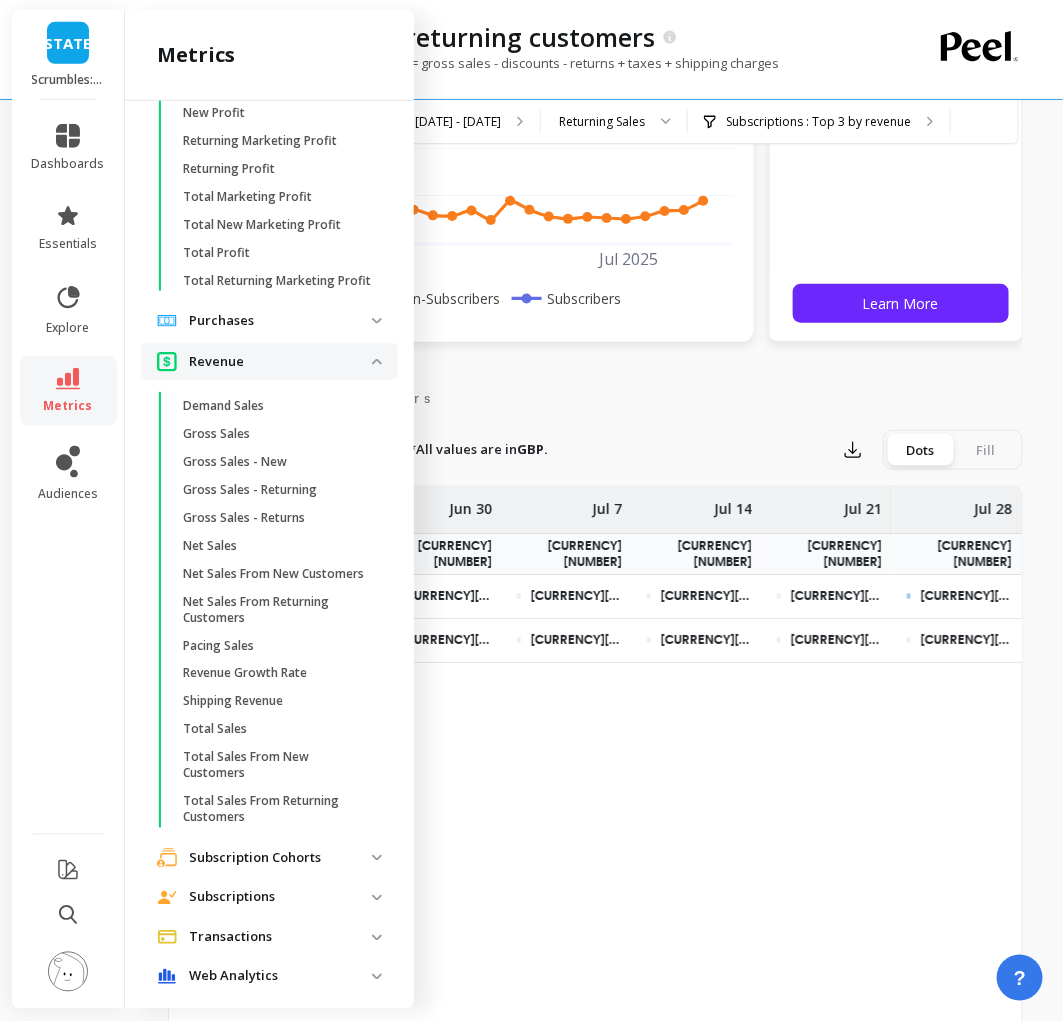 click on "Revenue" at bounding box center (280, 362) 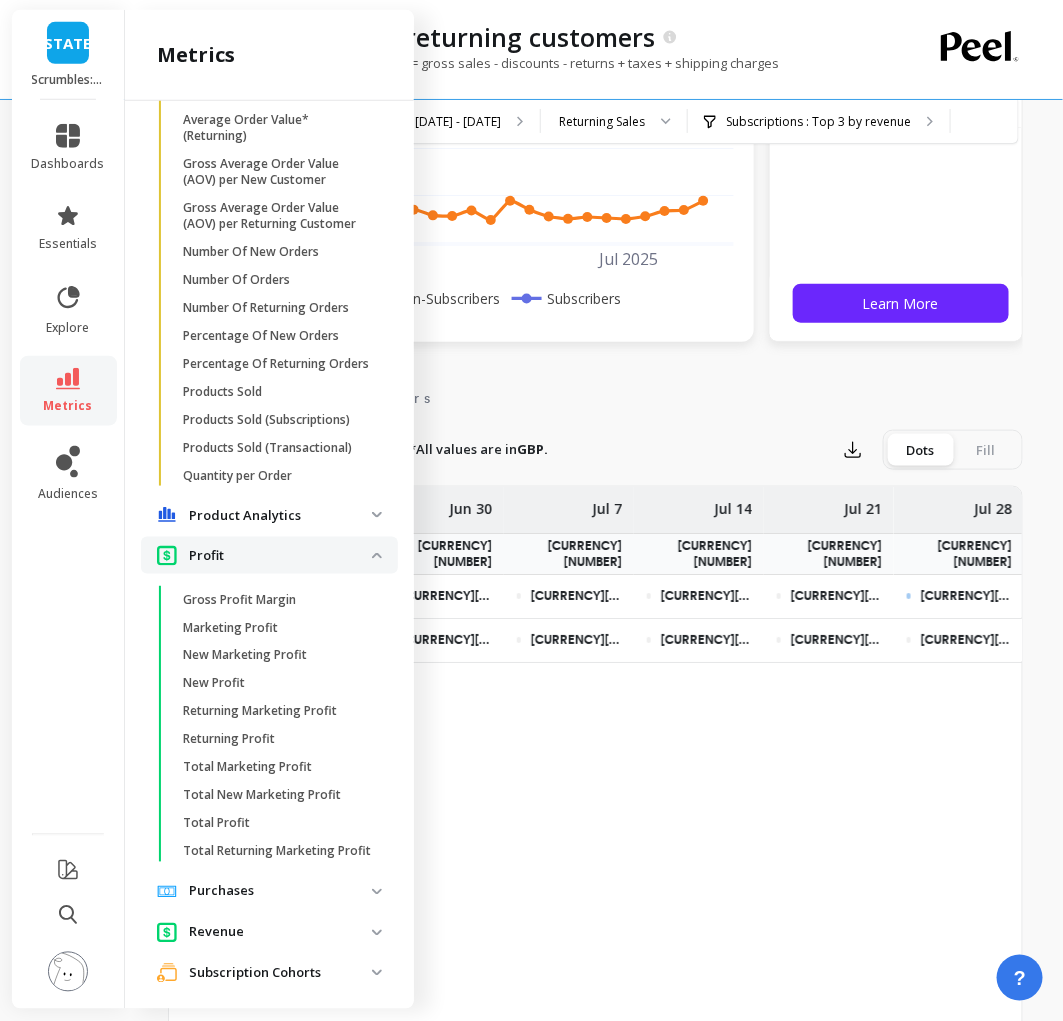 click on "Profit" at bounding box center (280, 556) 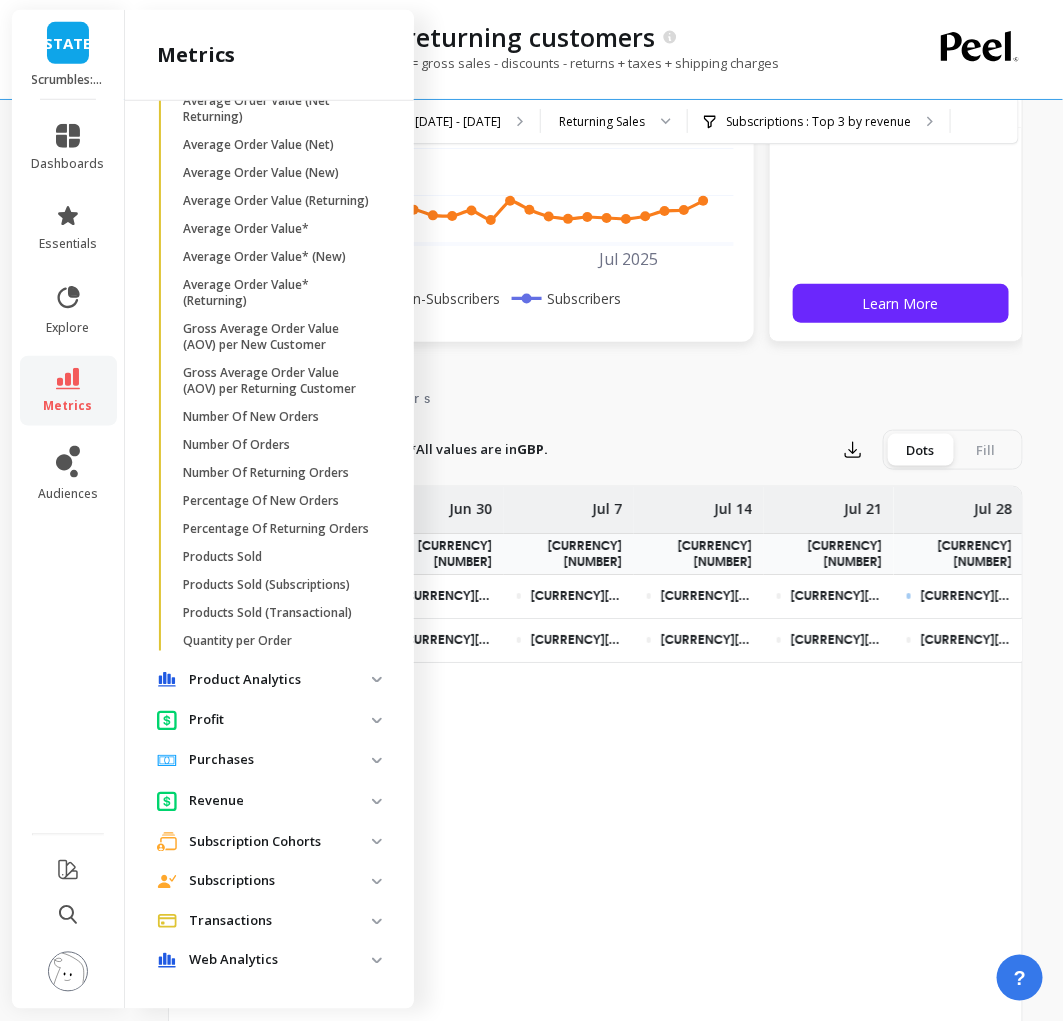 click on "Subscriptions" at bounding box center (280, 882) 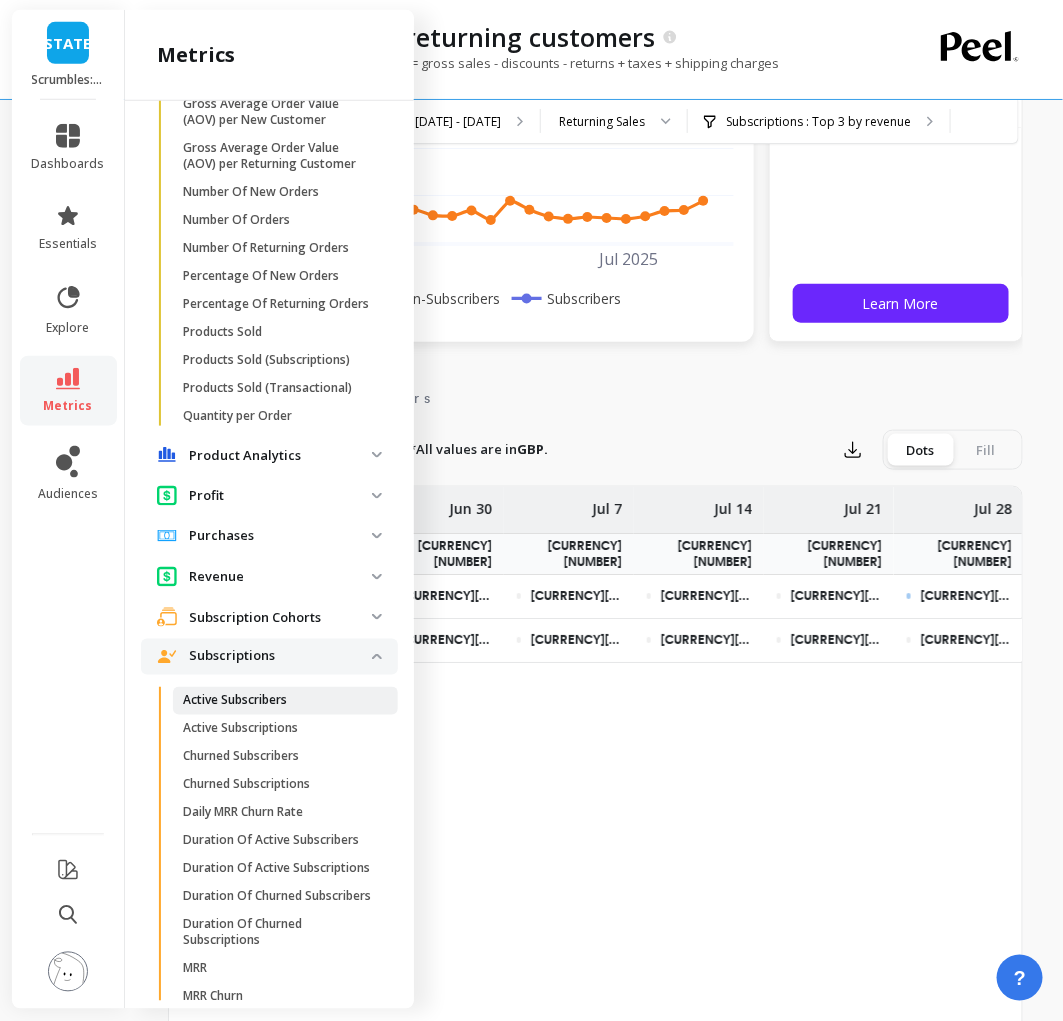 scroll, scrollTop: 684, scrollLeft: 0, axis: vertical 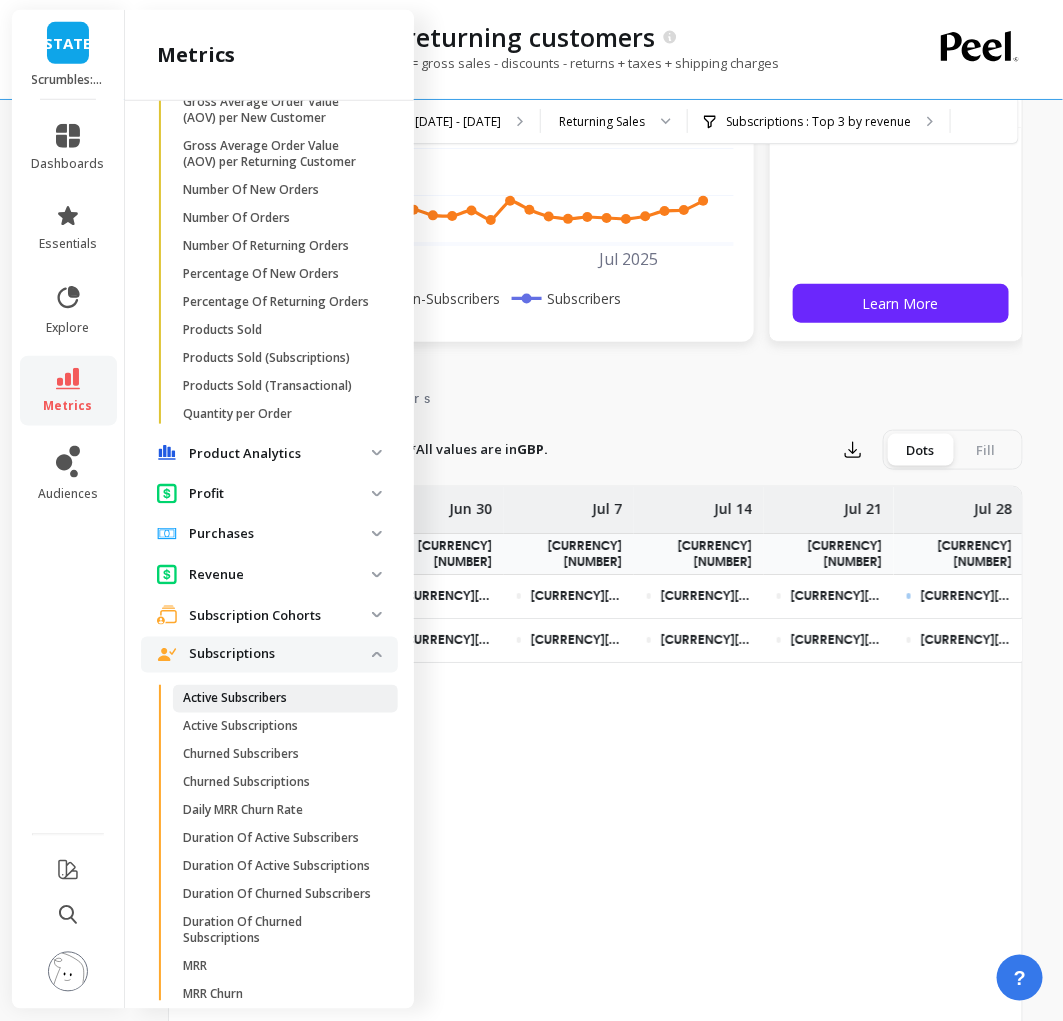 click on "Active Subscribers" at bounding box center [285, 699] 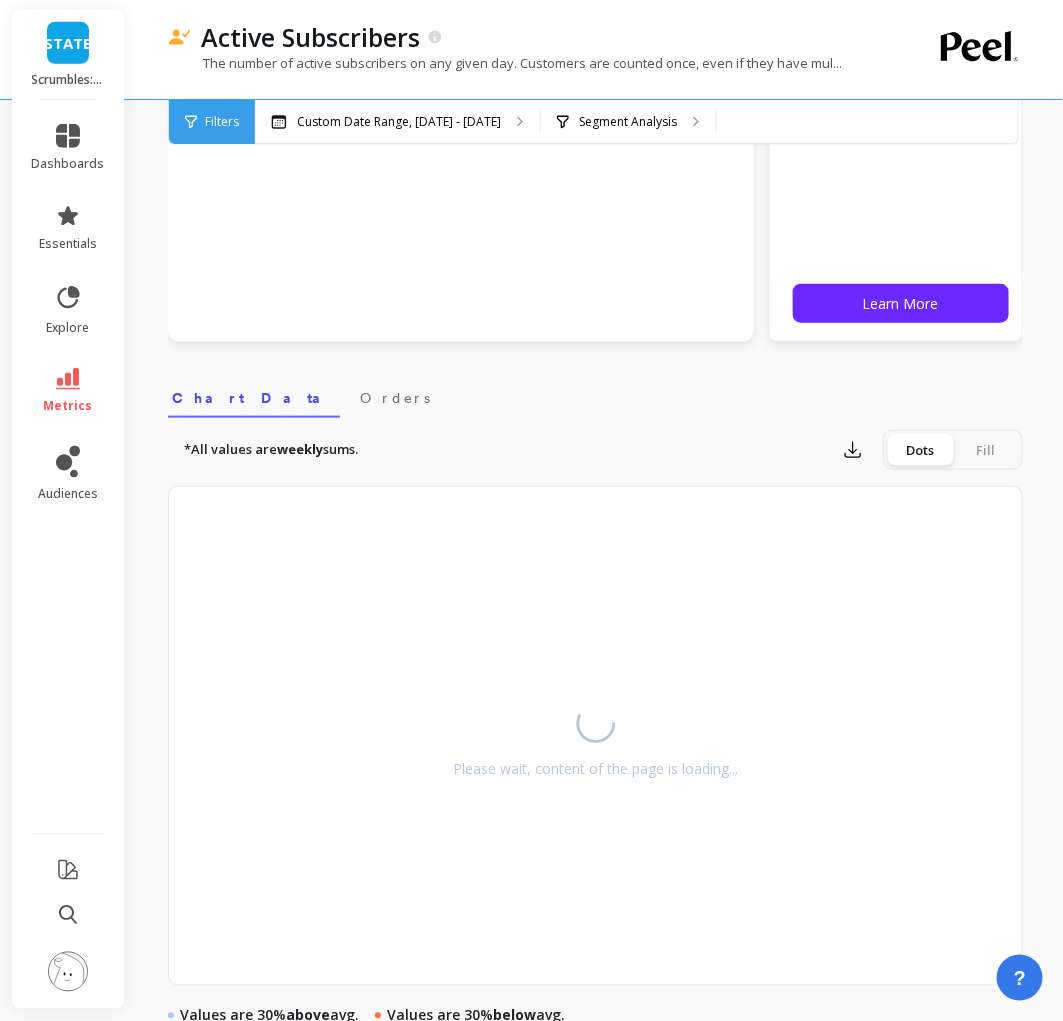 scroll, scrollTop: 0, scrollLeft: 0, axis: both 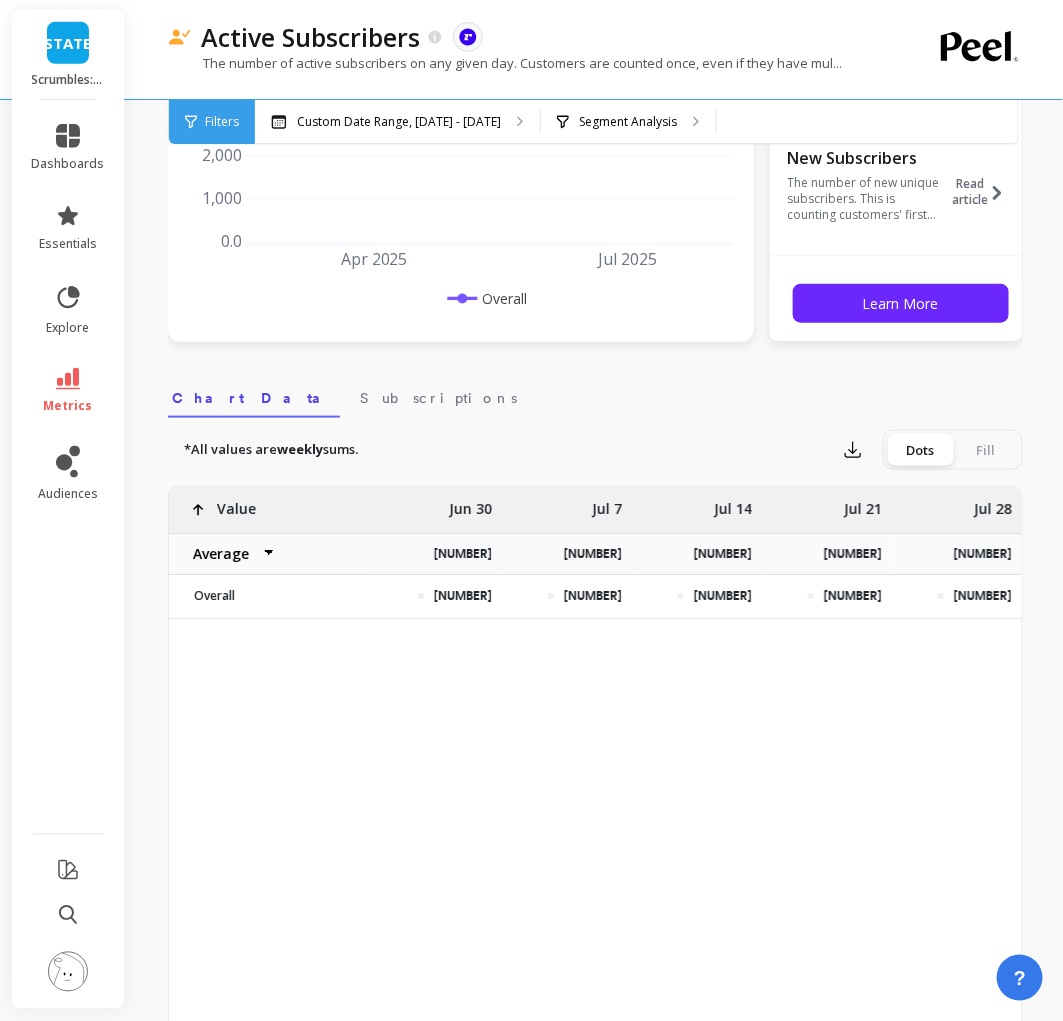 click on "metrics" at bounding box center (68, 406) 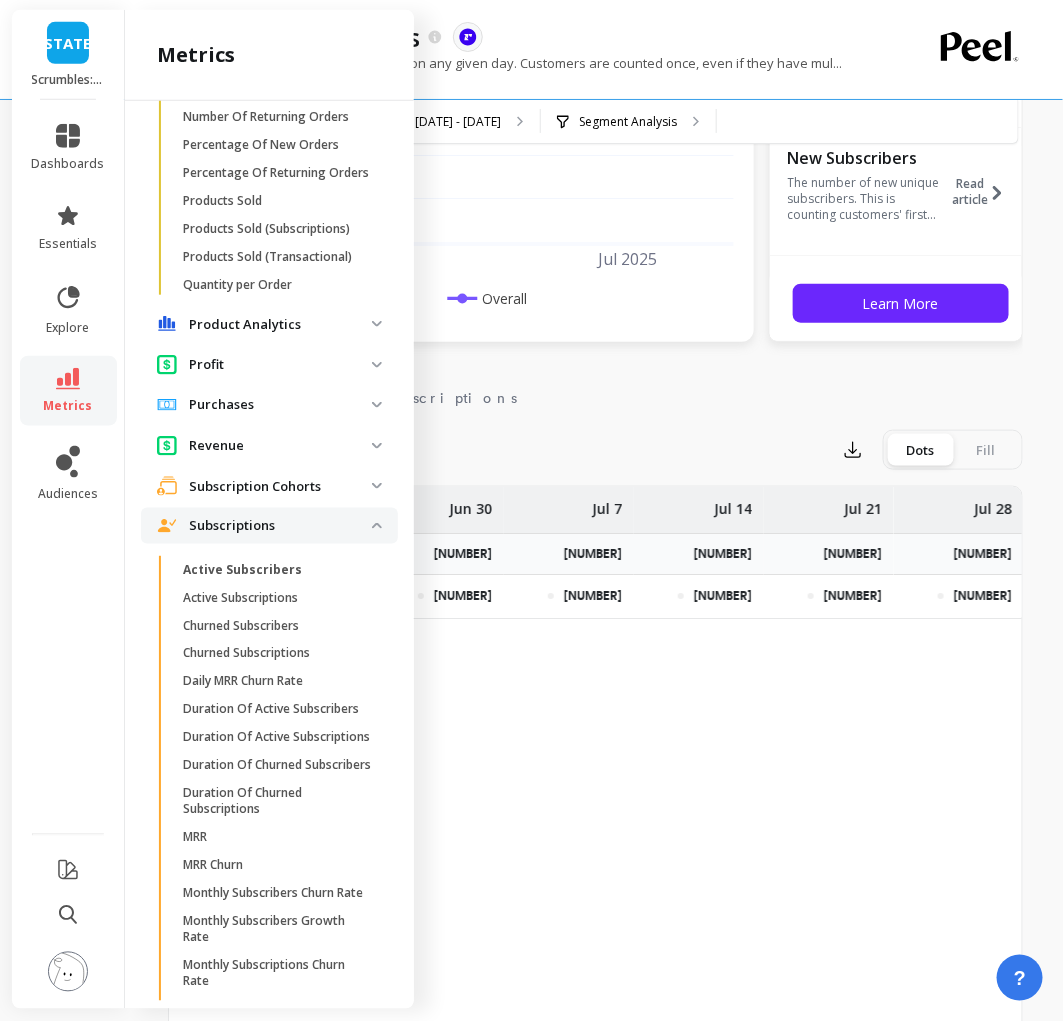 scroll, scrollTop: 838, scrollLeft: 0, axis: vertical 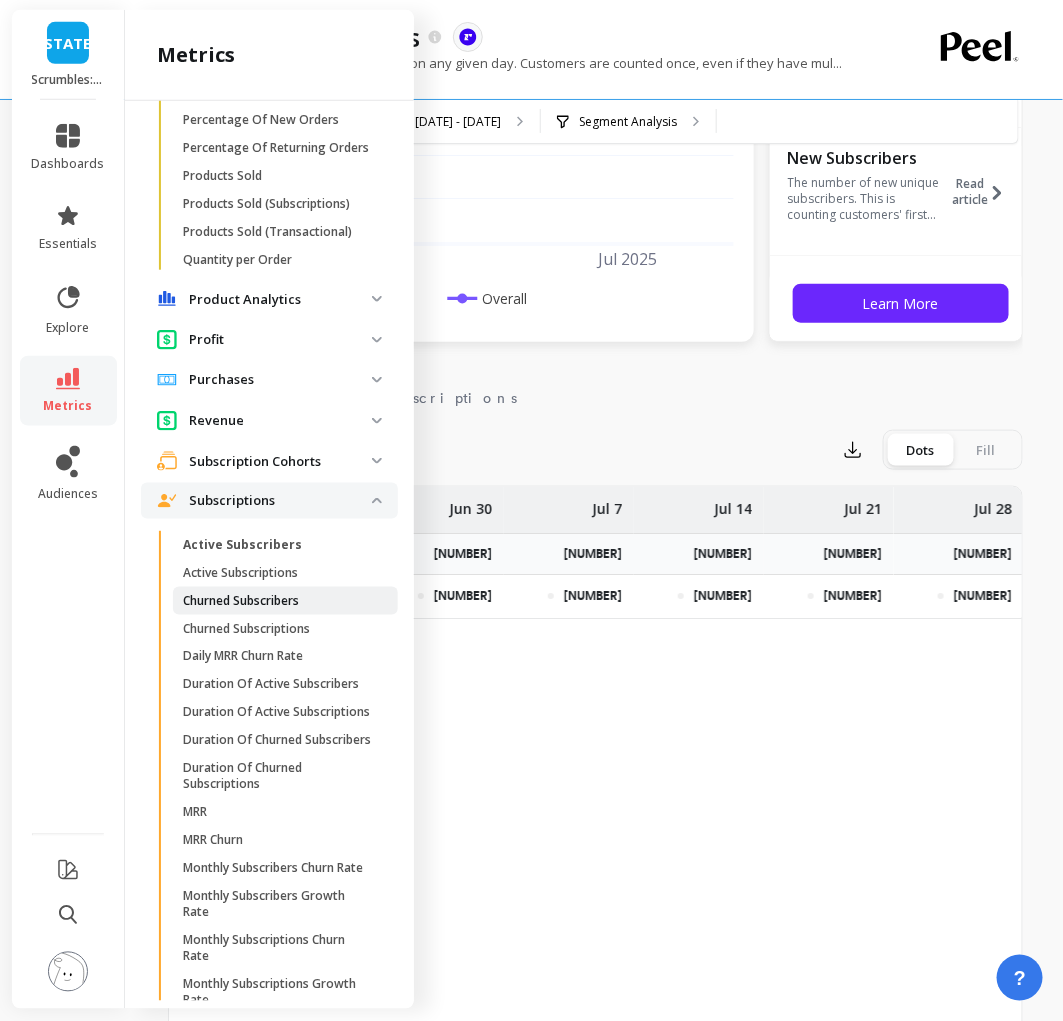 click on "Churned Subscribers" at bounding box center [241, 601] 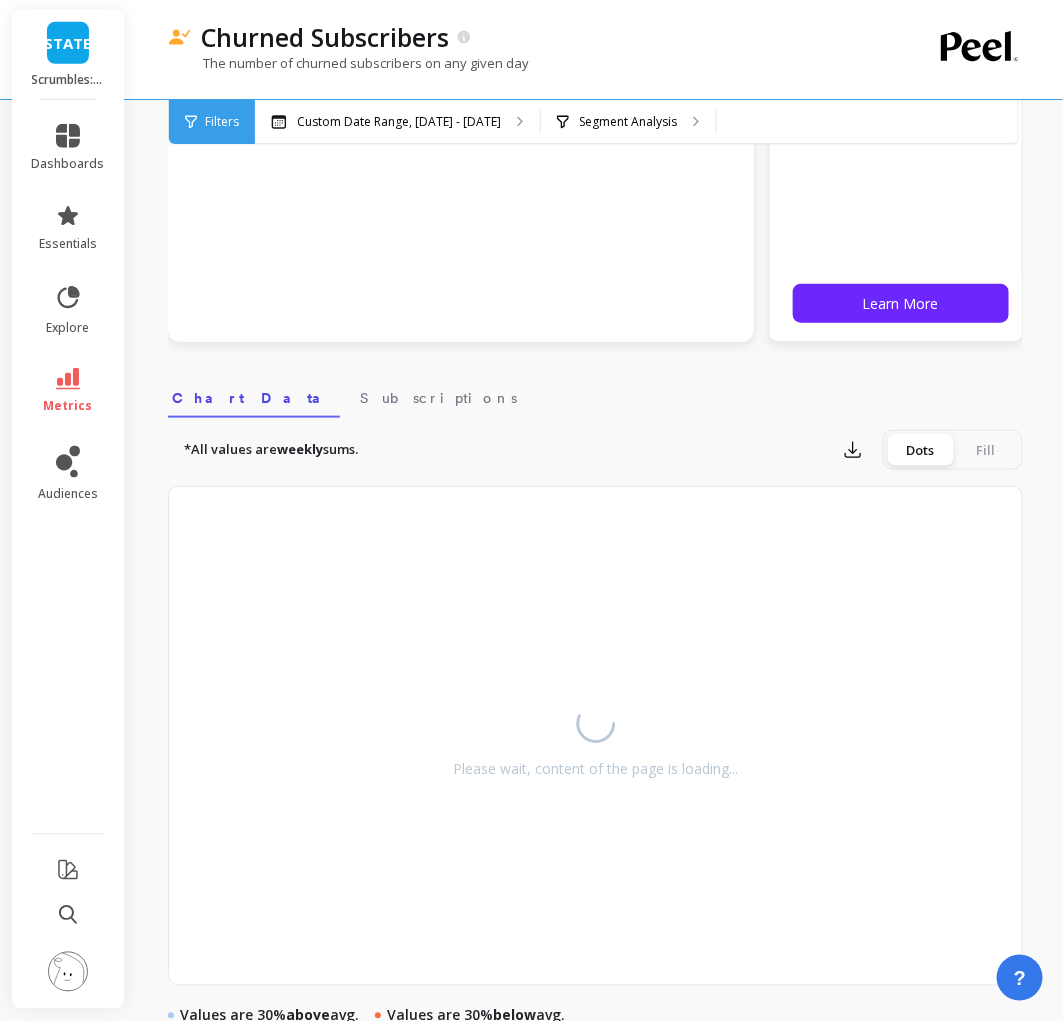scroll, scrollTop: 0, scrollLeft: 0, axis: both 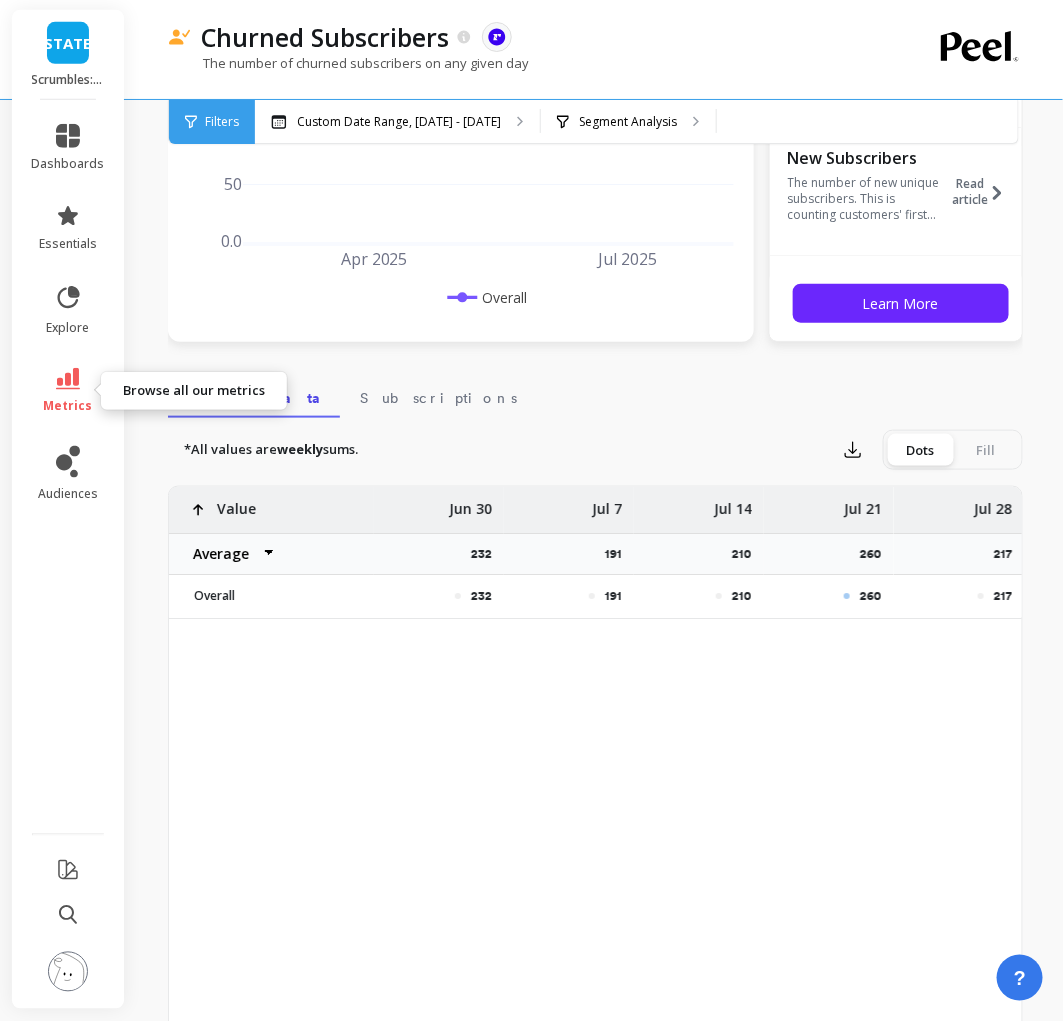 click on "metrics" at bounding box center (68, 406) 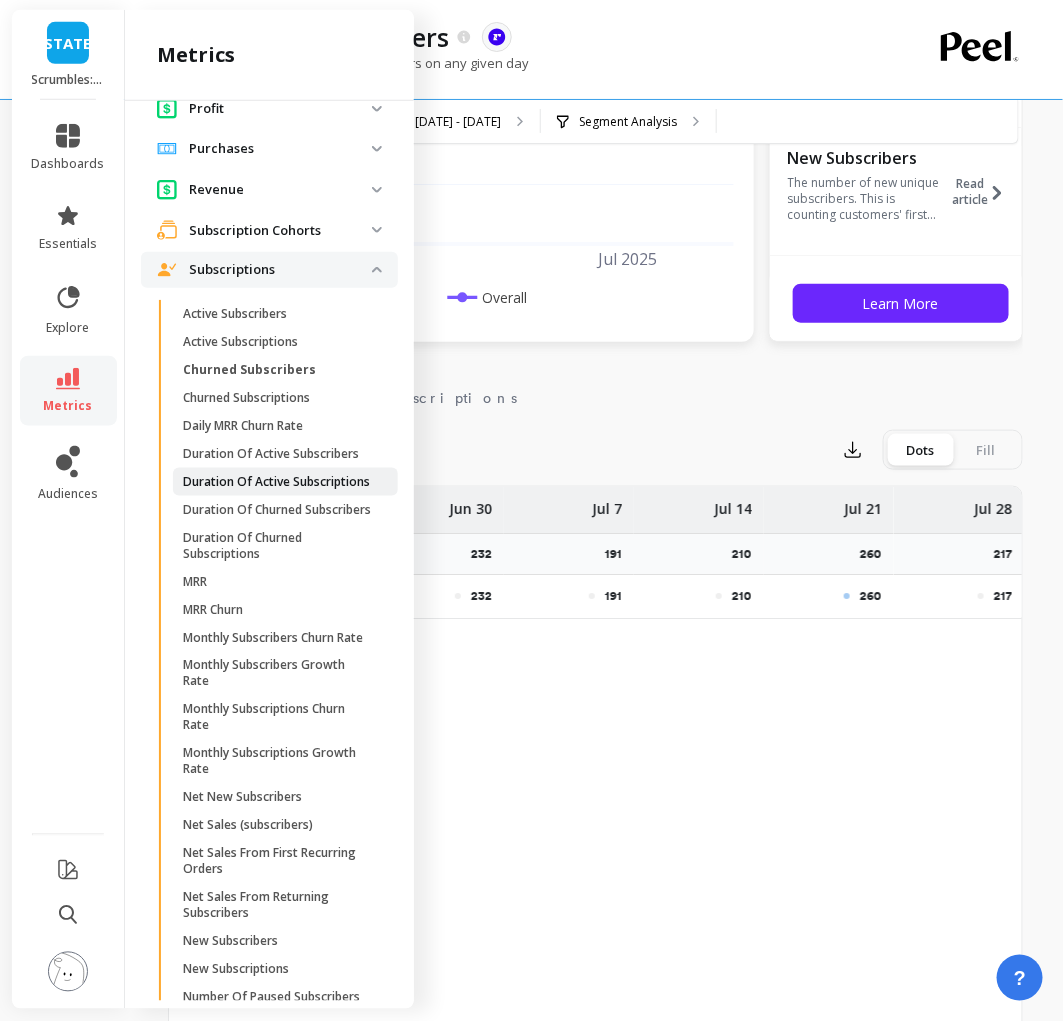 scroll, scrollTop: 1068, scrollLeft: 0, axis: vertical 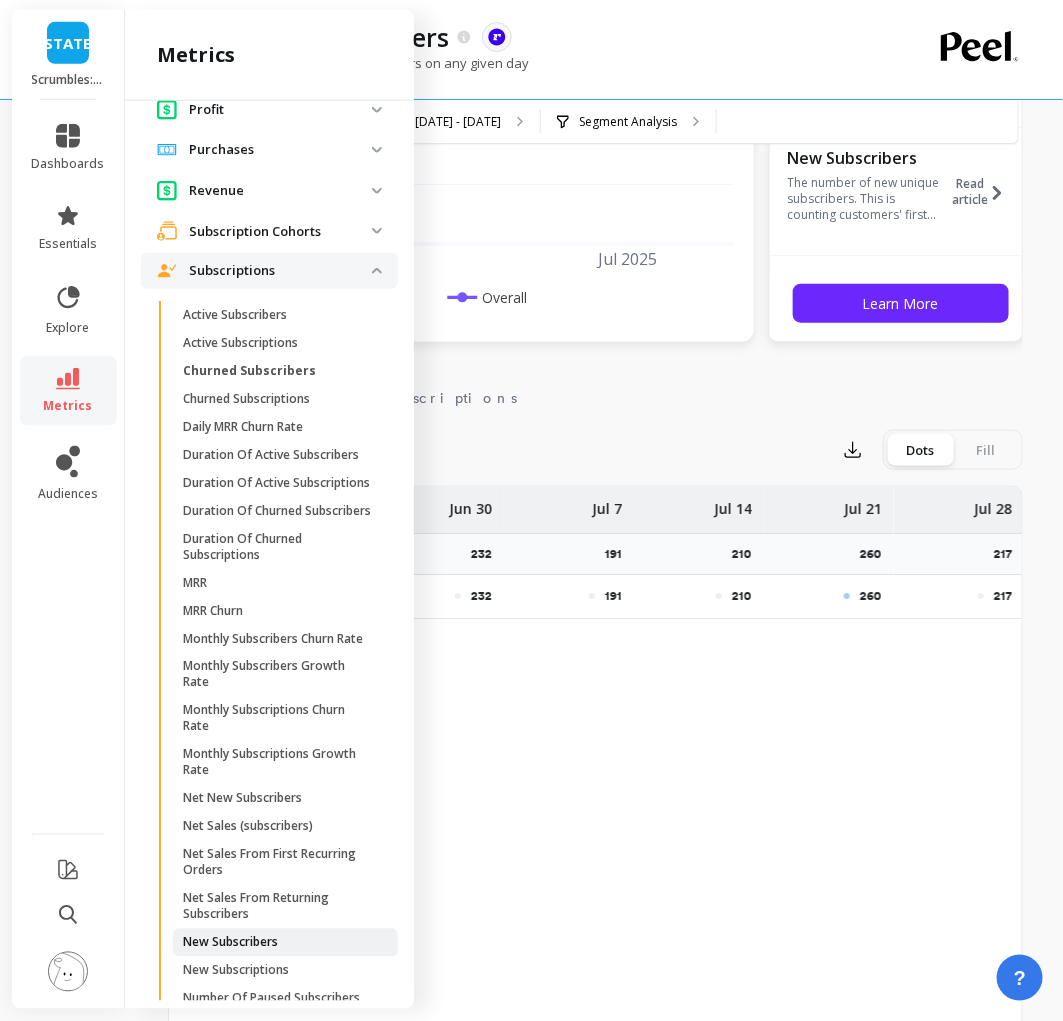 click on "New Subscribers" at bounding box center (230, 943) 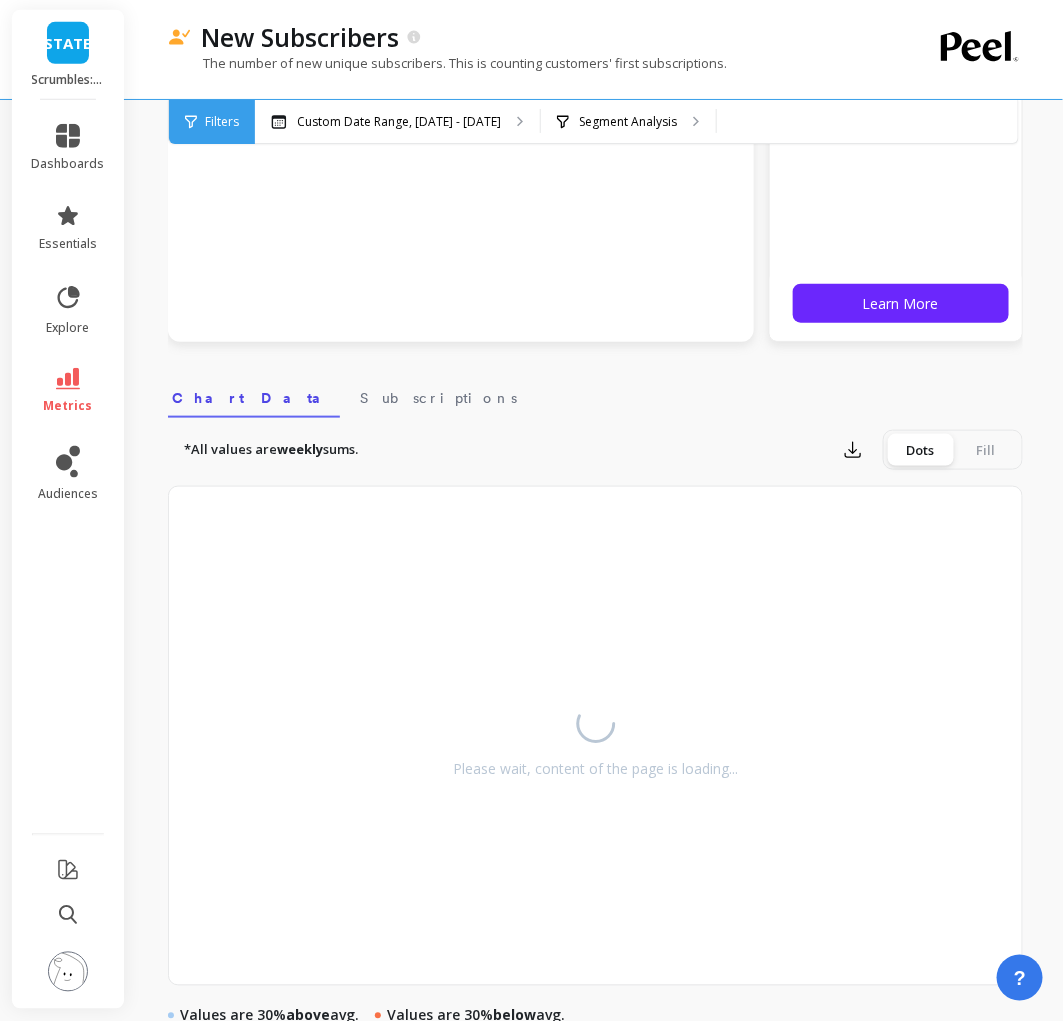 scroll, scrollTop: 0, scrollLeft: 0, axis: both 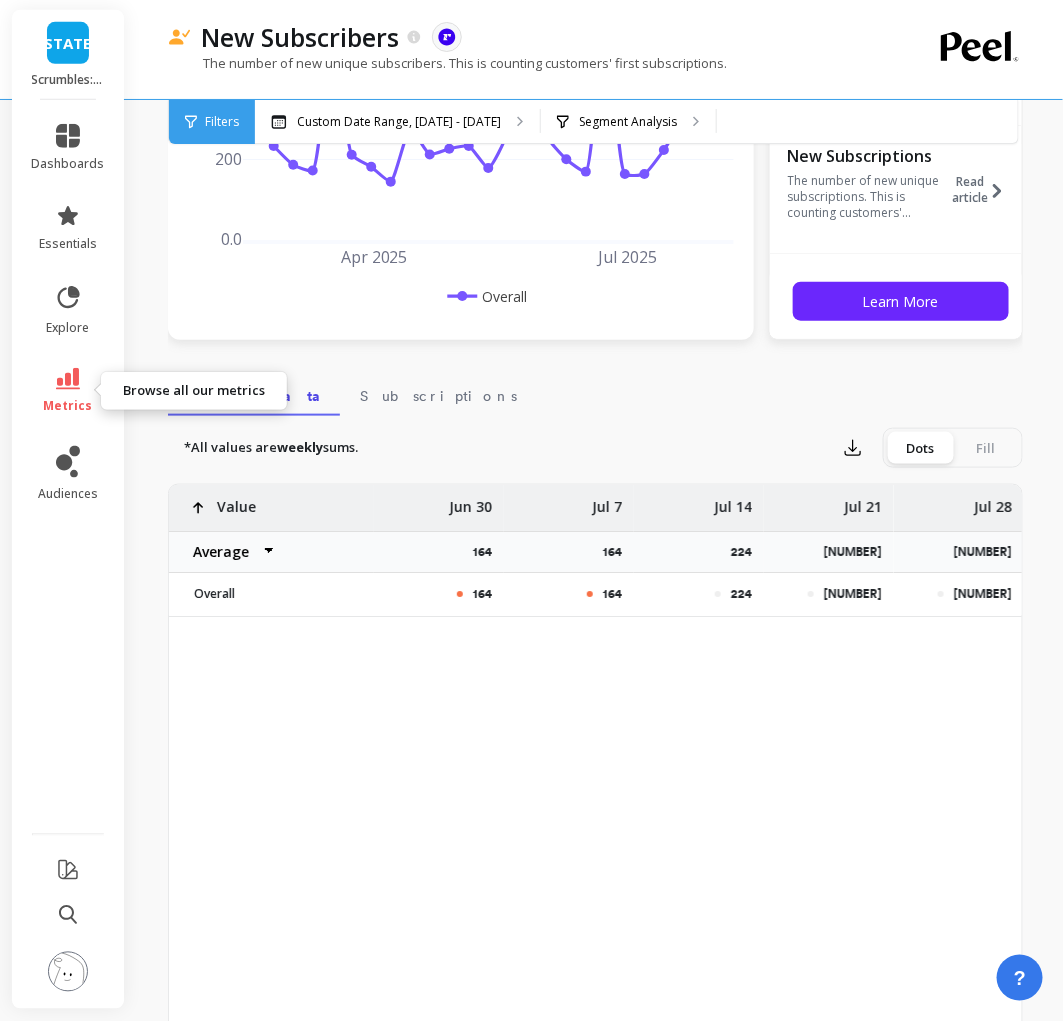 click 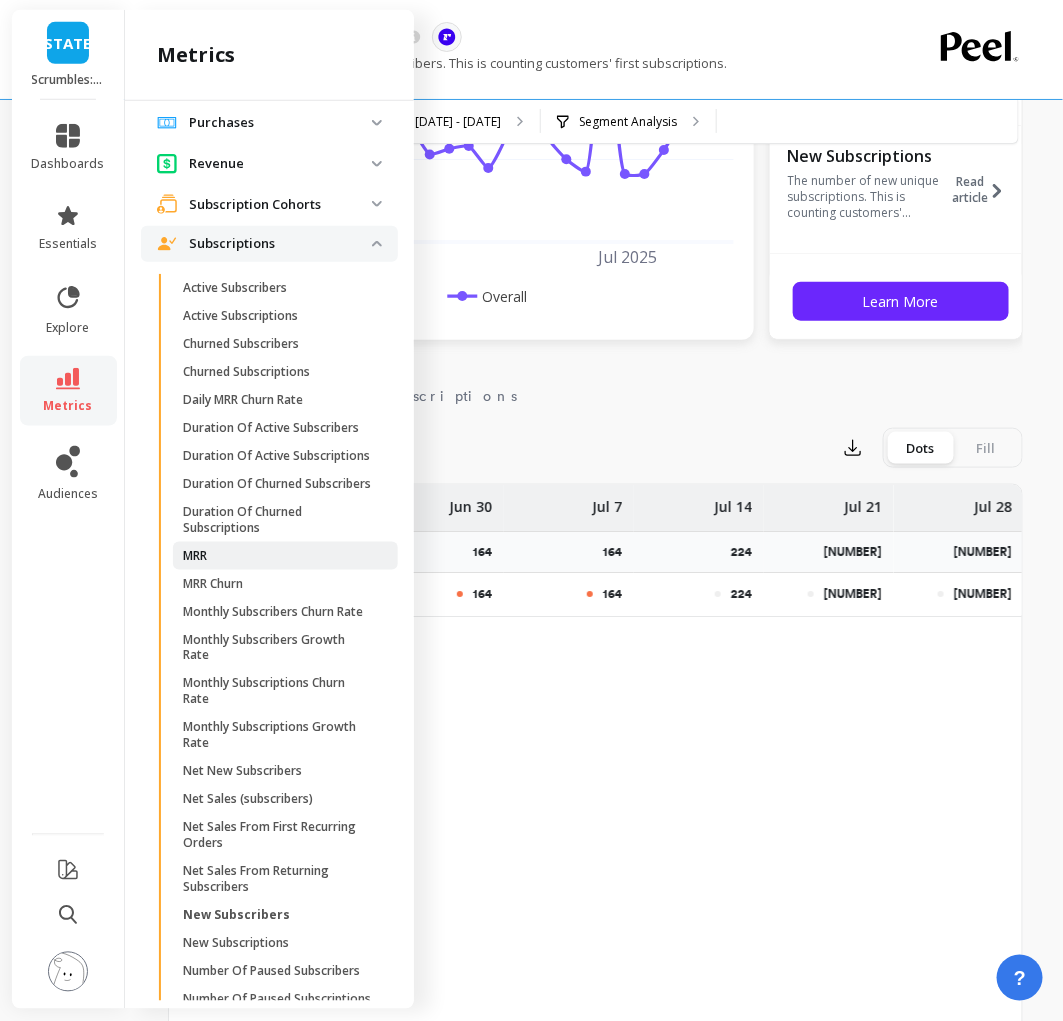 scroll, scrollTop: 1108, scrollLeft: 0, axis: vertical 